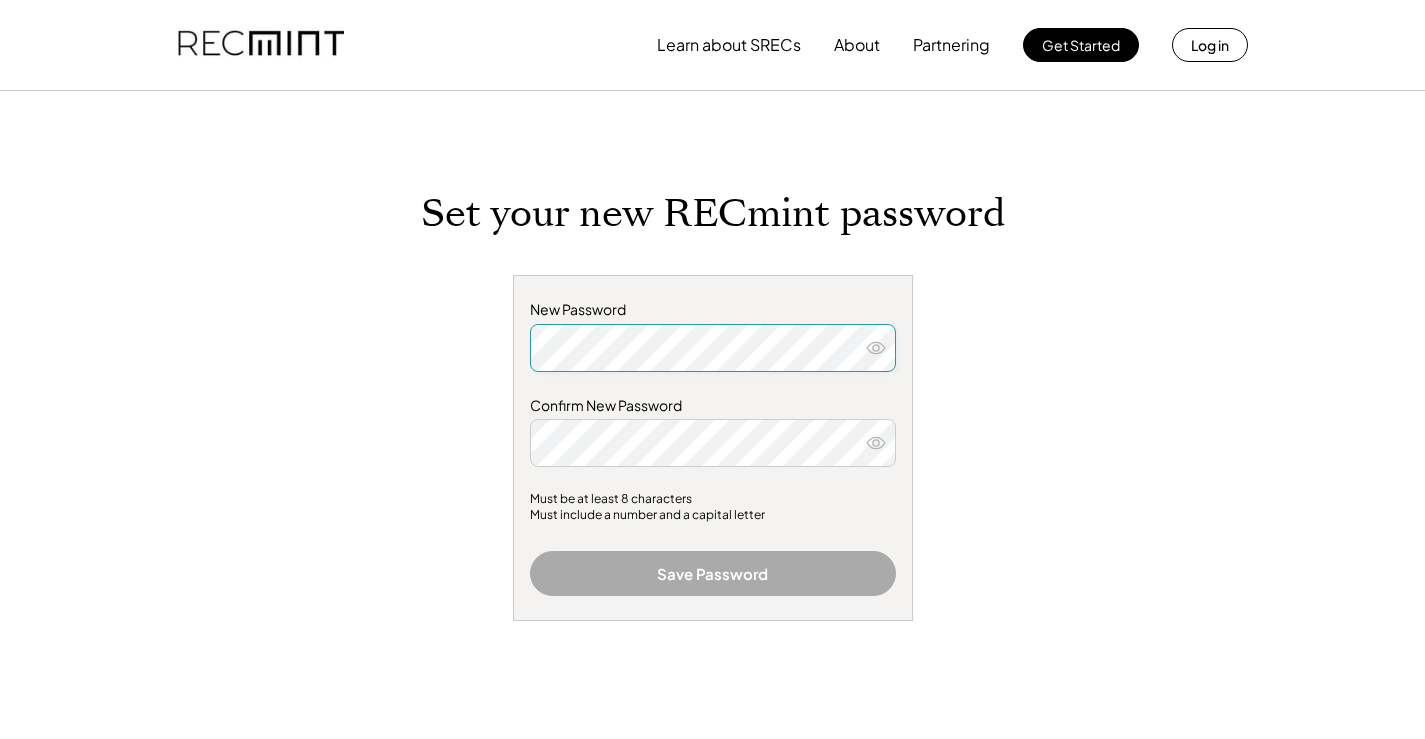 scroll, scrollTop: 0, scrollLeft: 0, axis: both 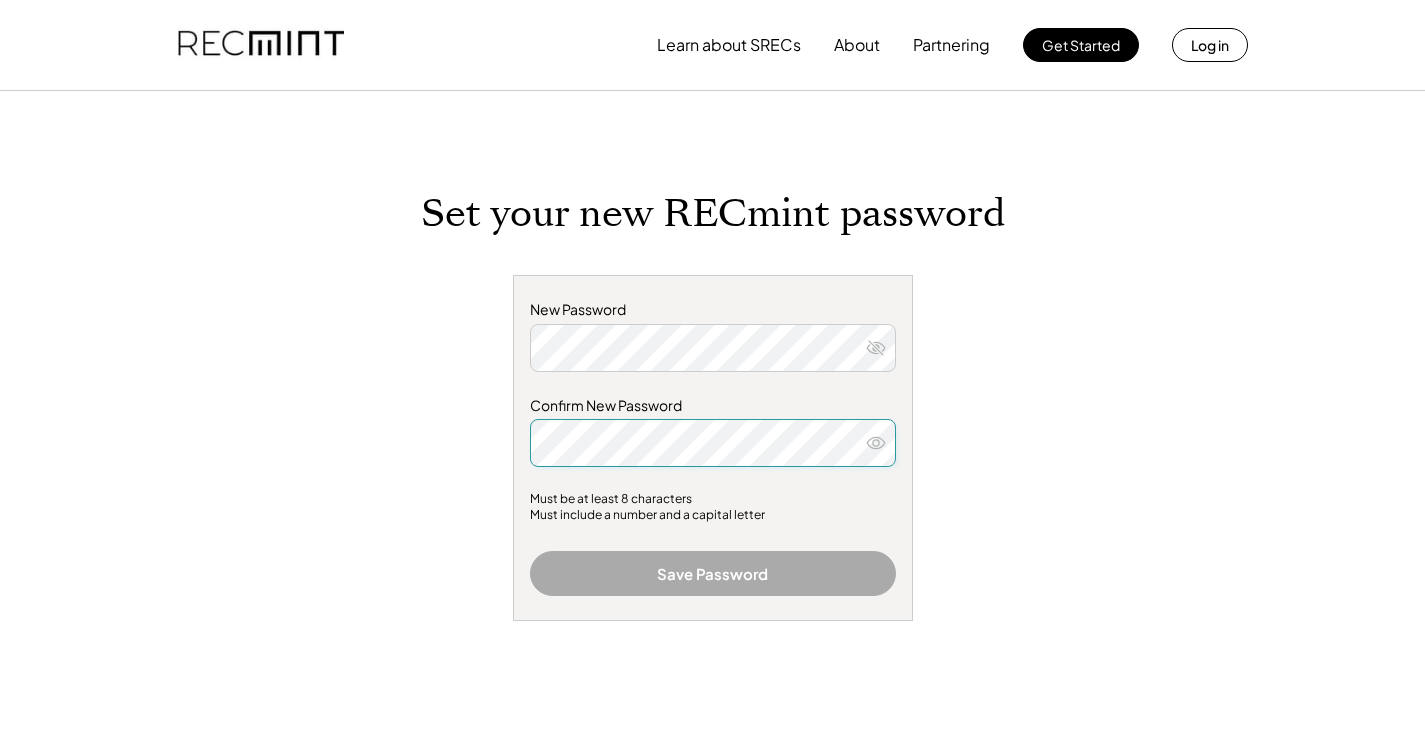 click 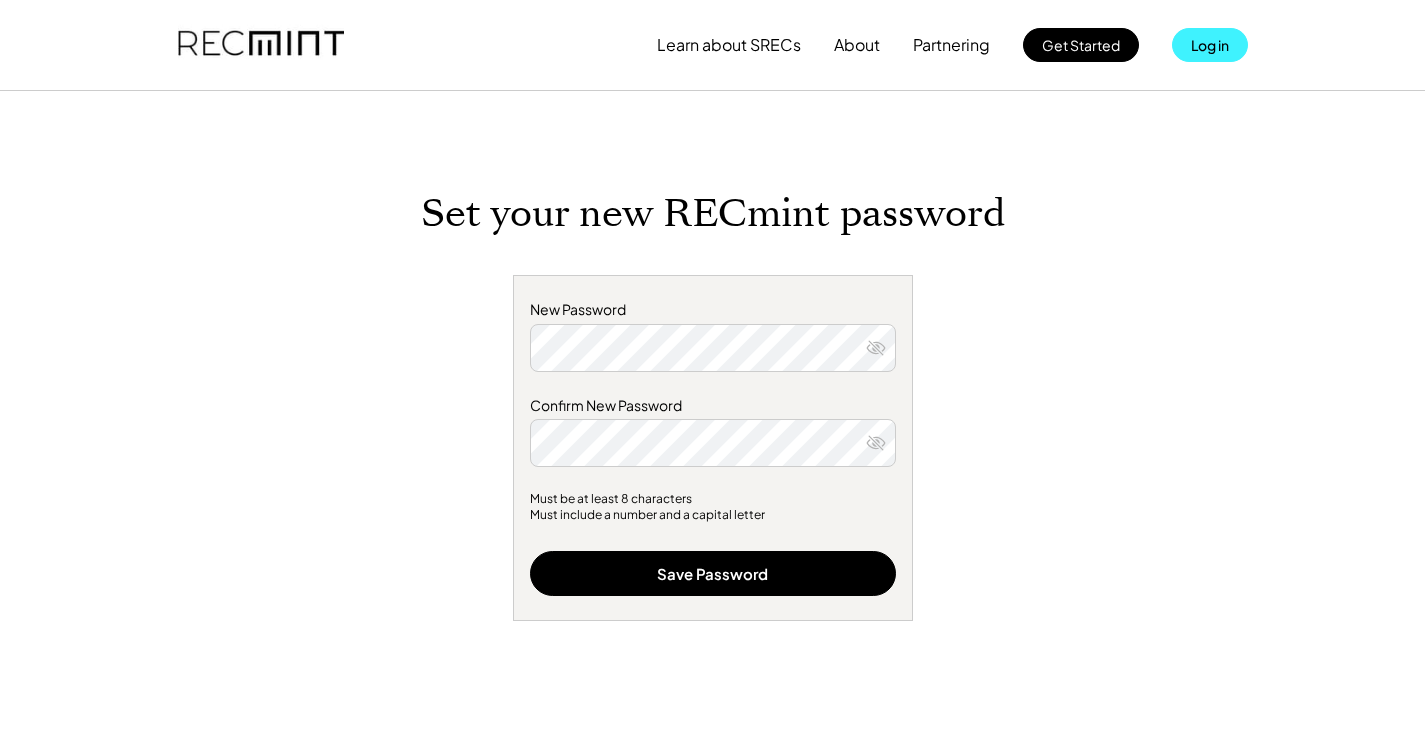 click on "Log in" at bounding box center [1210, 45] 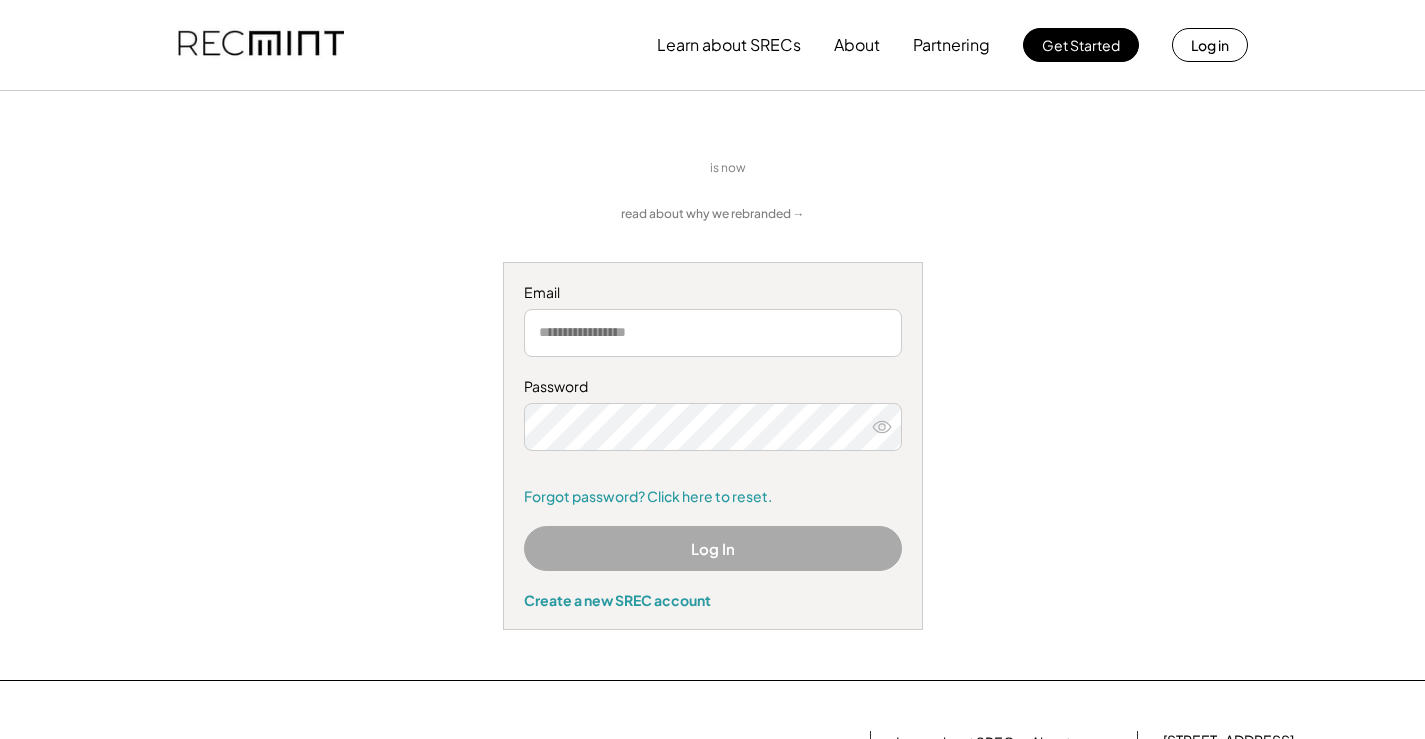 scroll, scrollTop: 0, scrollLeft: 0, axis: both 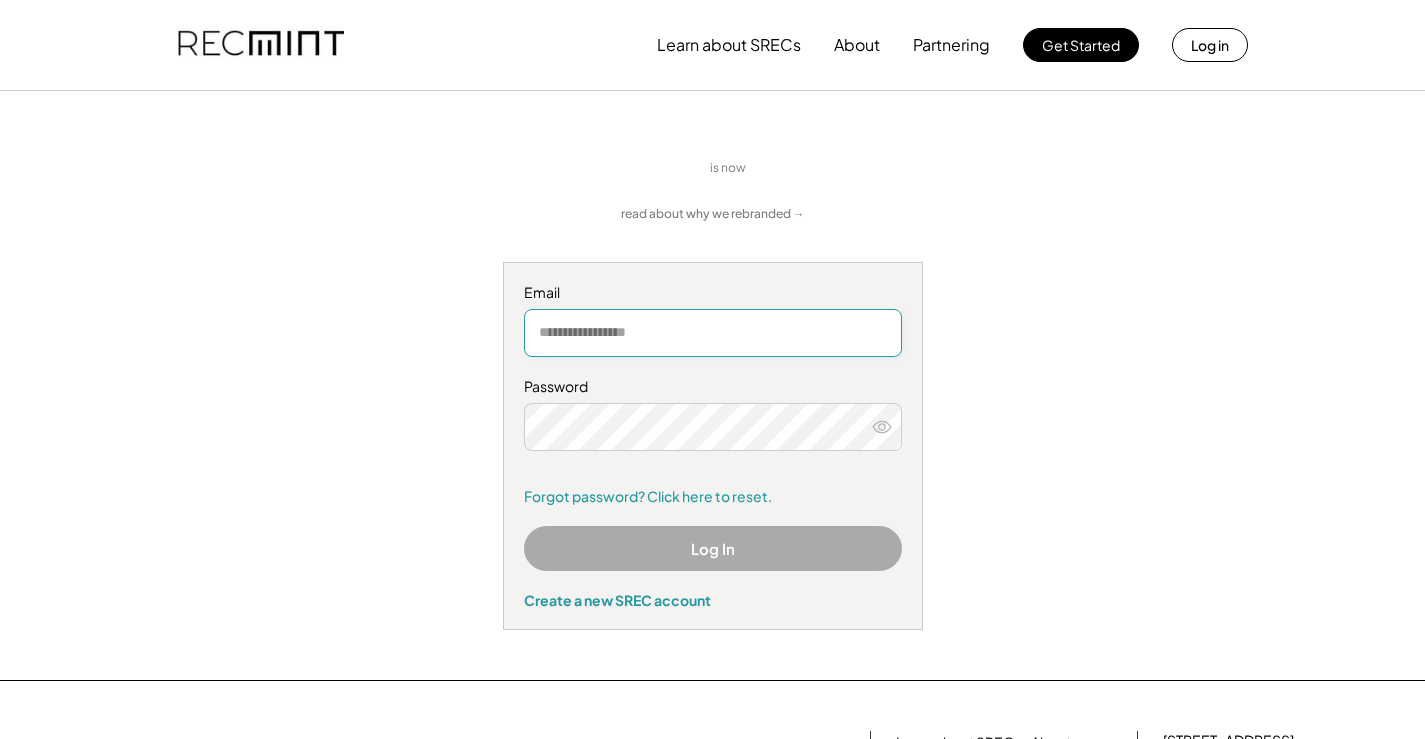 click at bounding box center (713, 333) 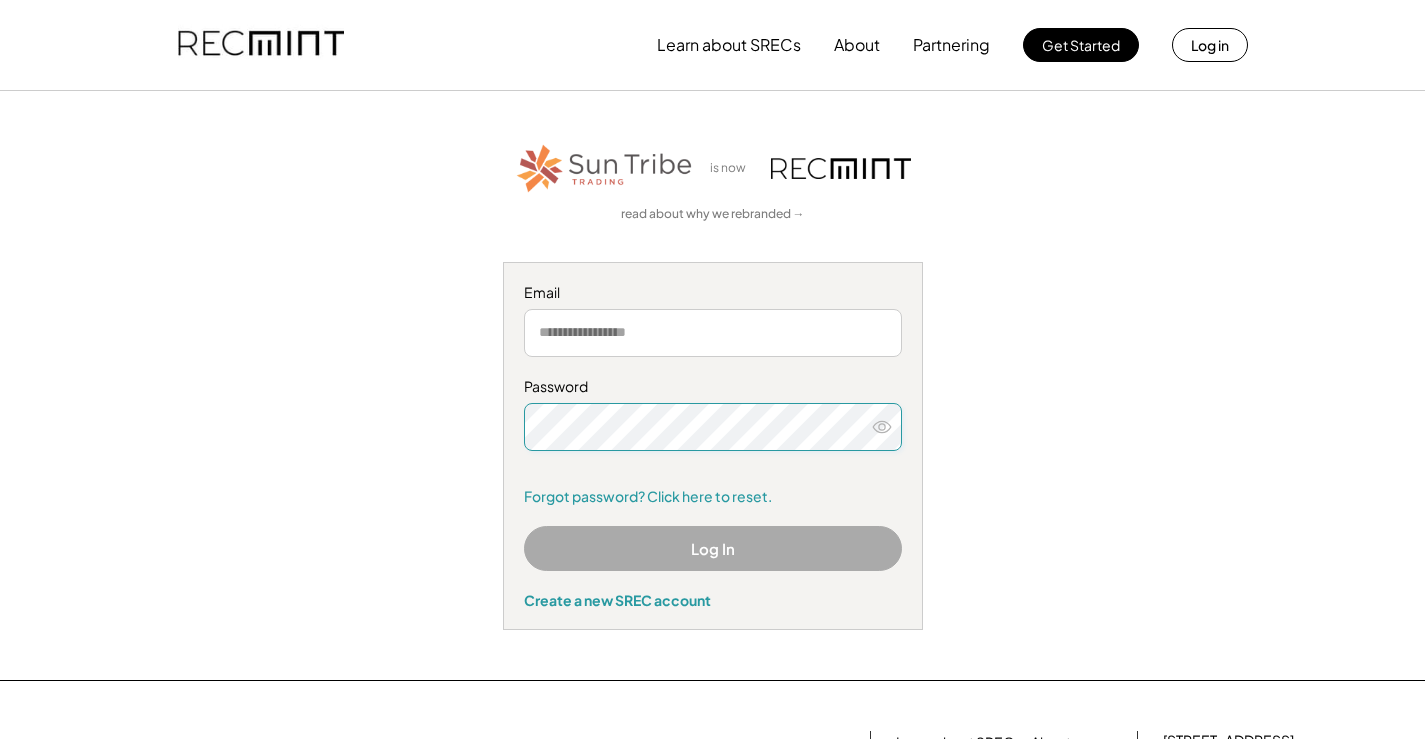 click 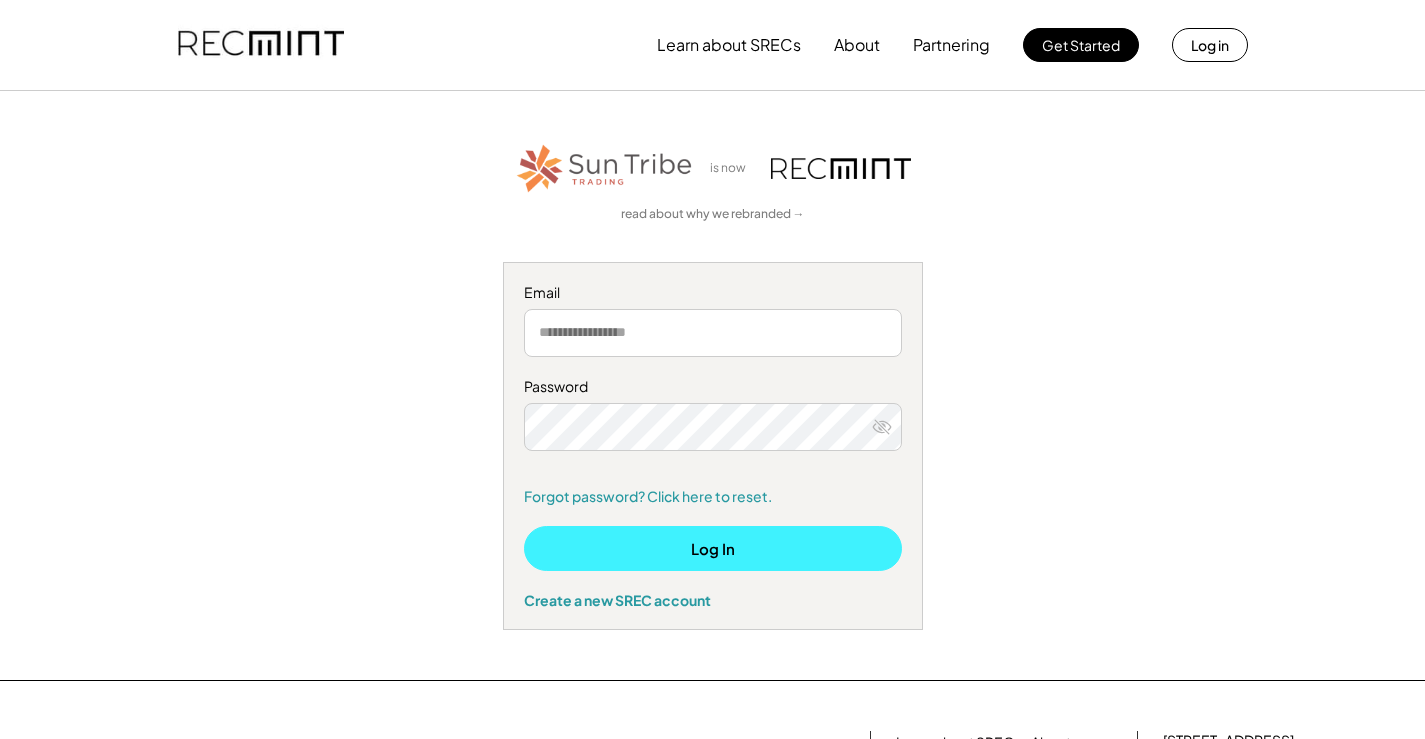 click on "Log In" at bounding box center [713, 548] 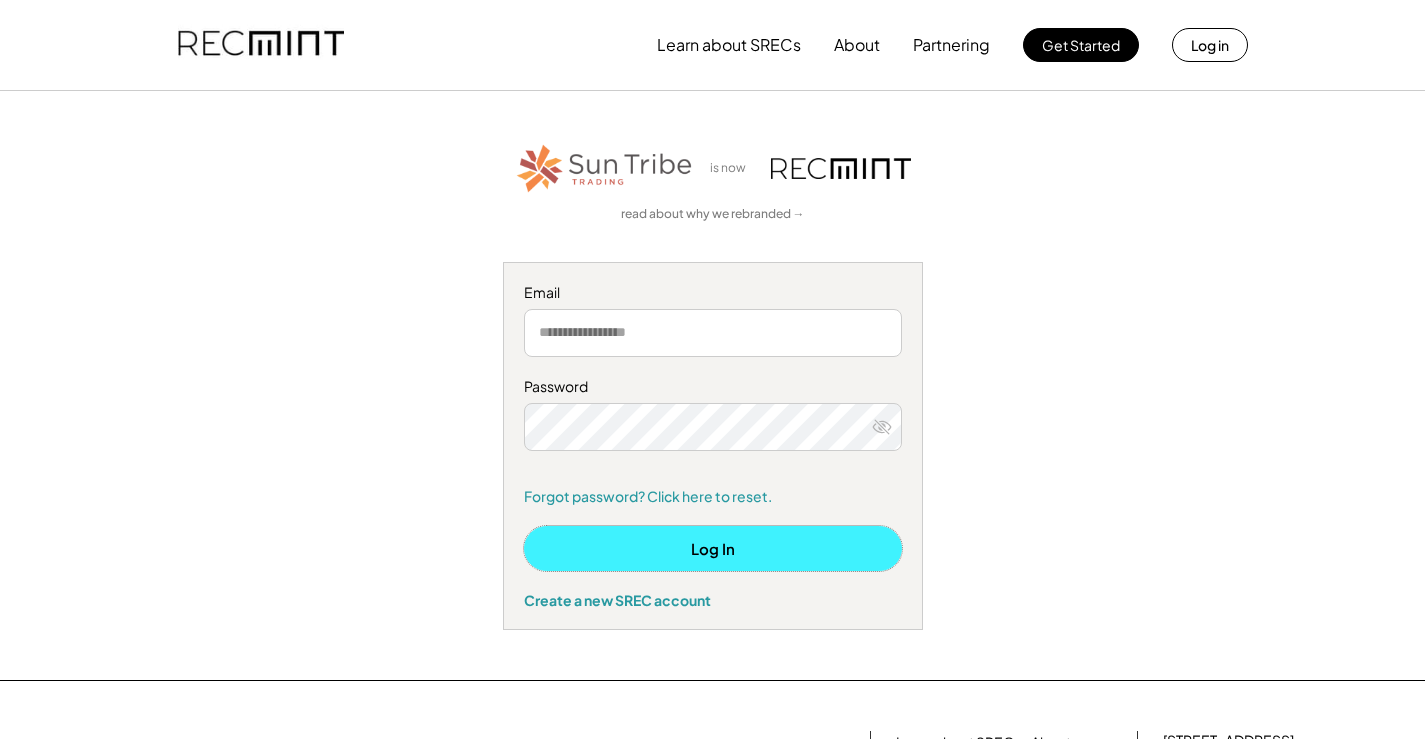 click on "Log In" at bounding box center (713, 548) 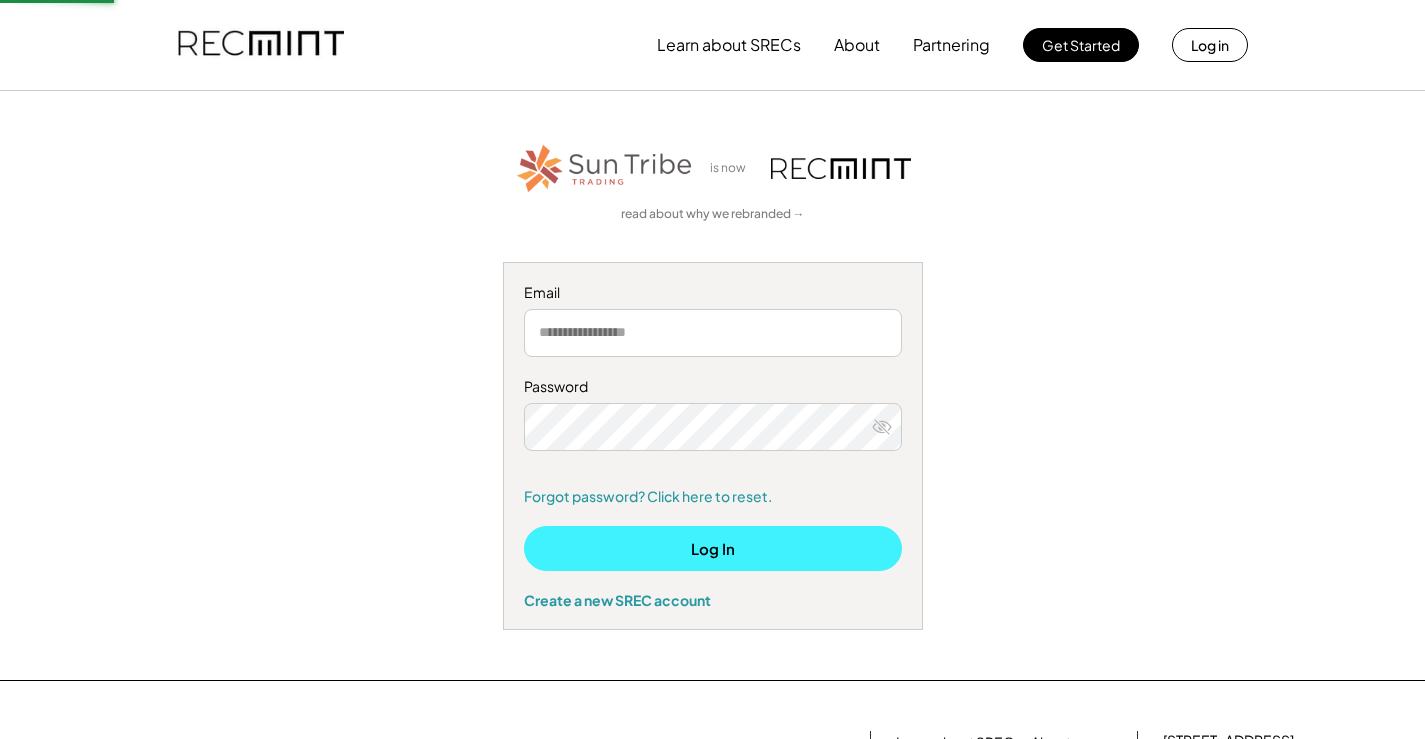 click on "Log In" at bounding box center (713, 548) 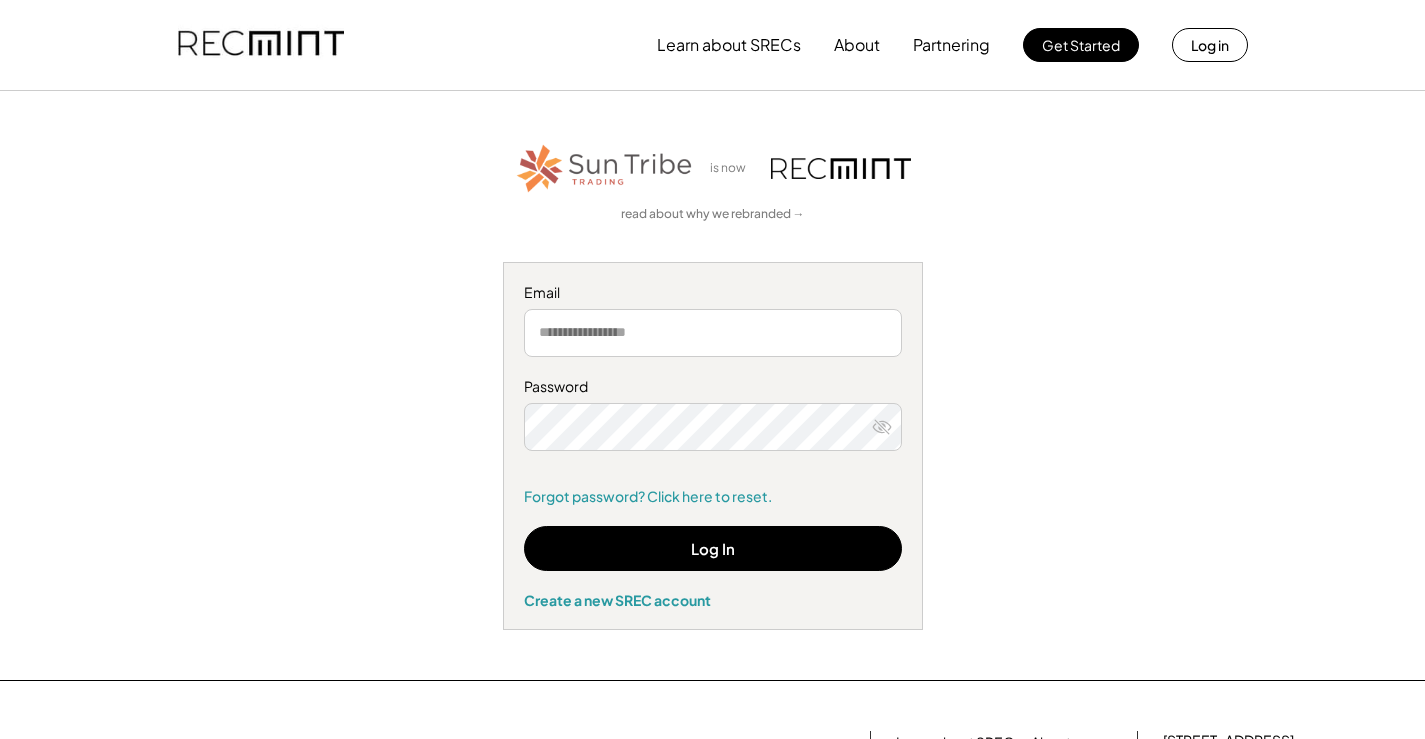 click on "is now read about why we rebranded → Email Password Remember me Forgot password? Click here to reset. Log In Create a new SREC account" at bounding box center (713, 385) 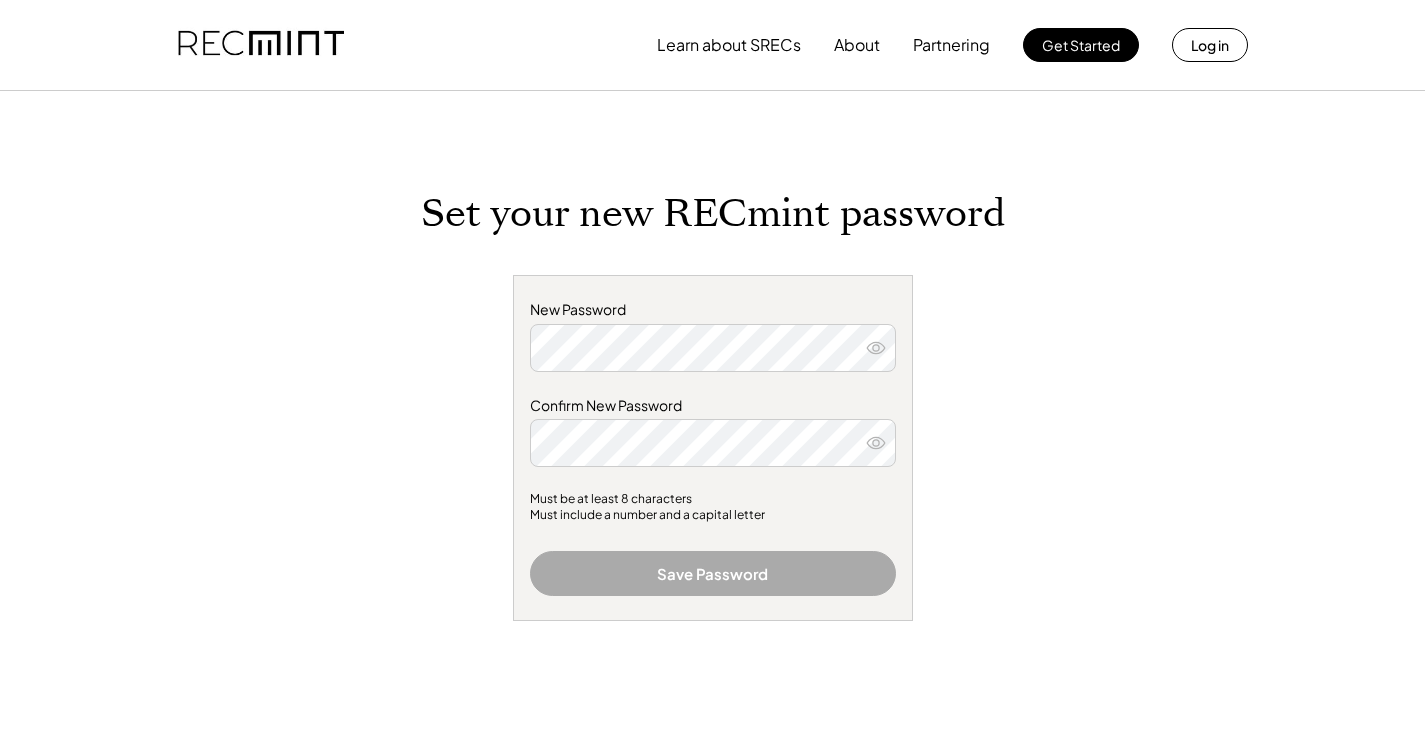 scroll, scrollTop: 0, scrollLeft: 0, axis: both 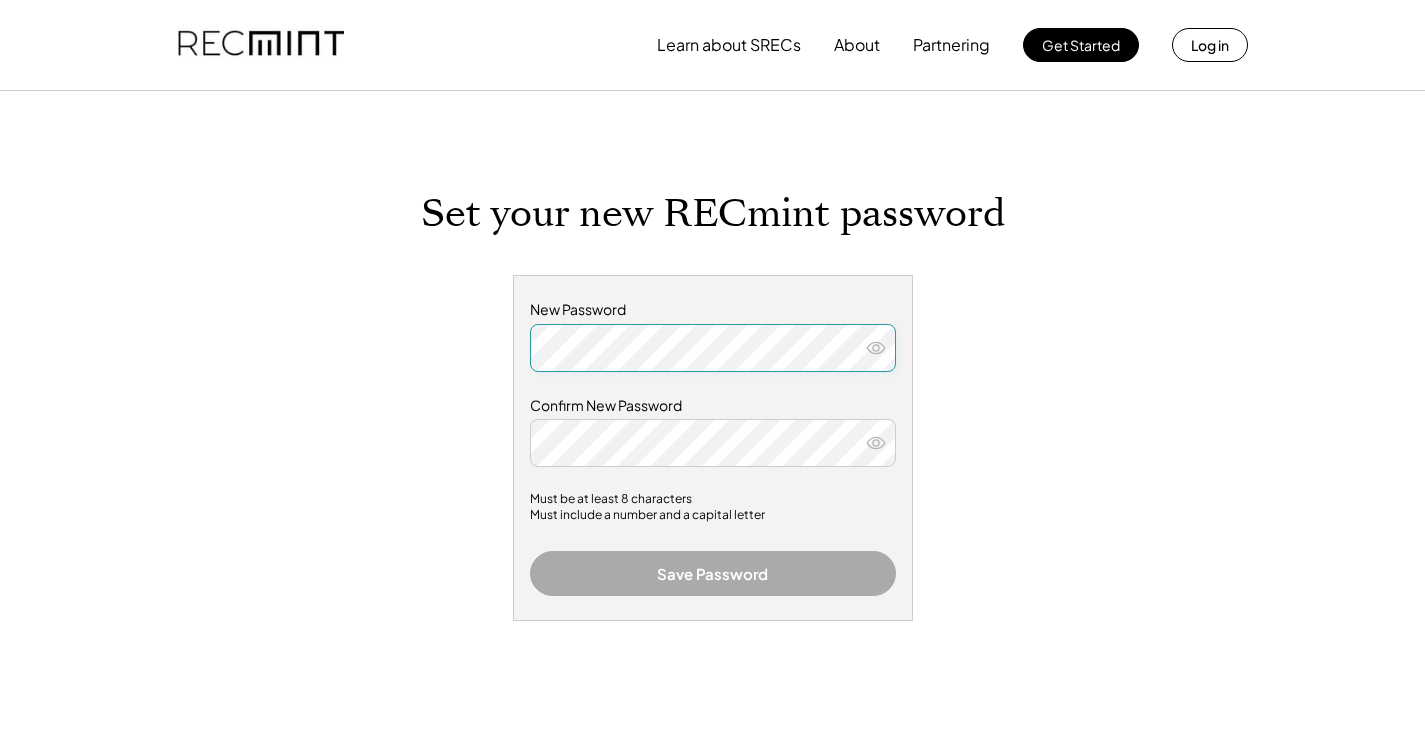 click 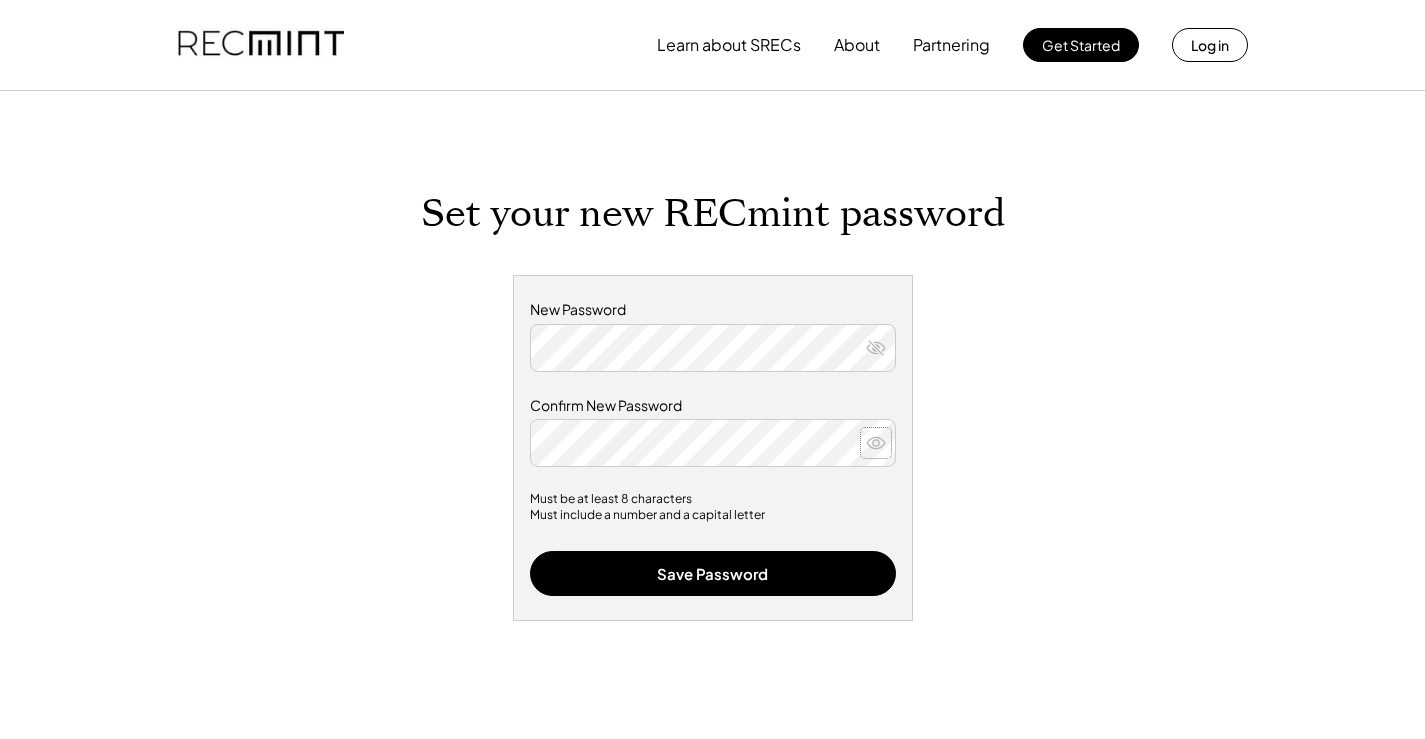 click at bounding box center (876, 443) 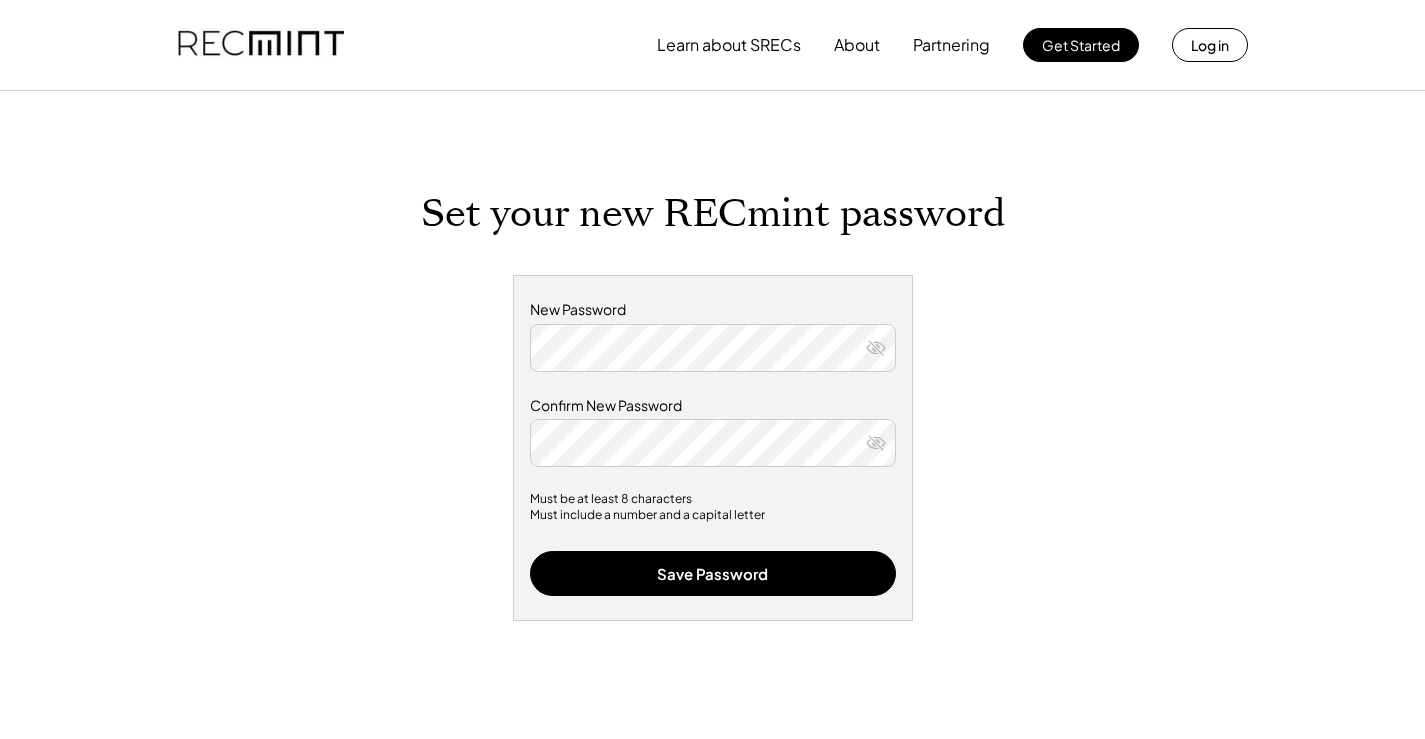 click on "New Password Confirm New Password Must be at least 8 characters
Must include a number and a capital letter Save Password" at bounding box center [713, 448] 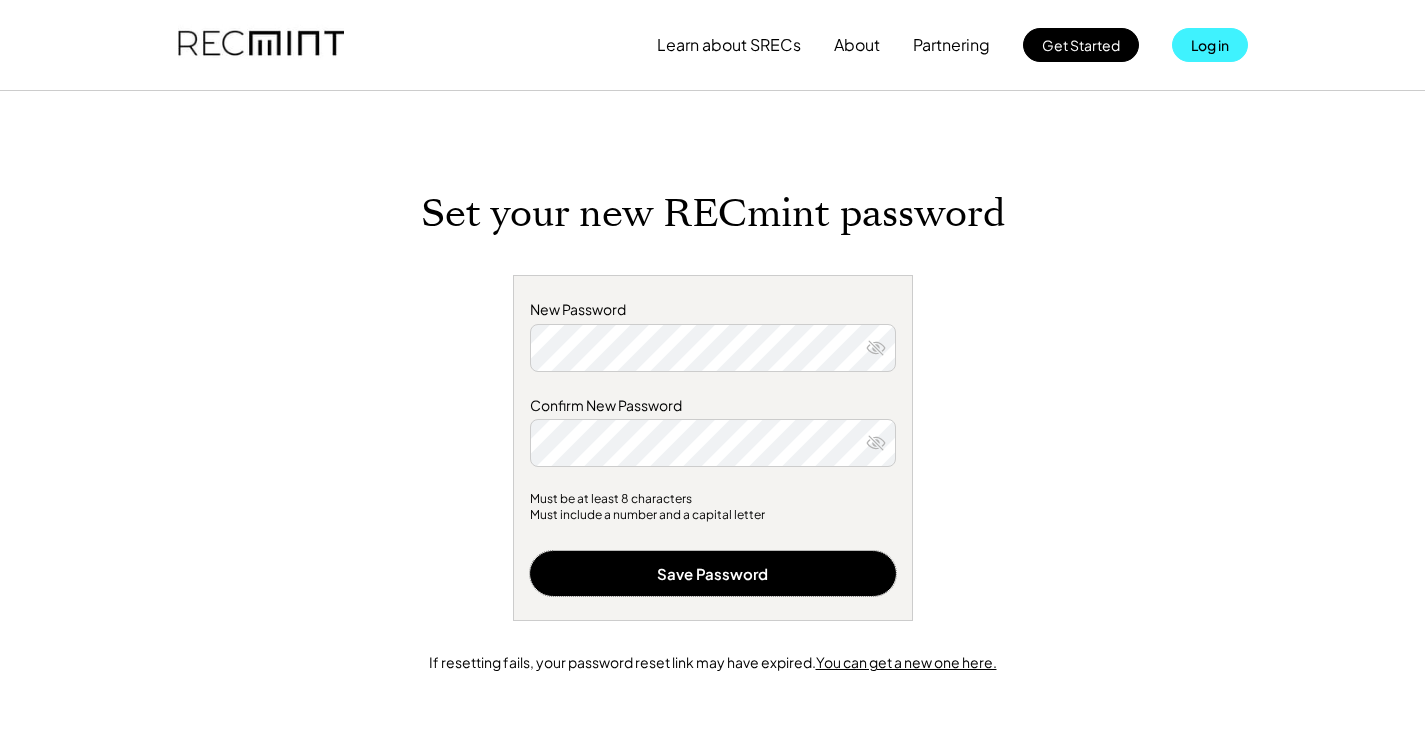 click on "Log in" at bounding box center (1210, 45) 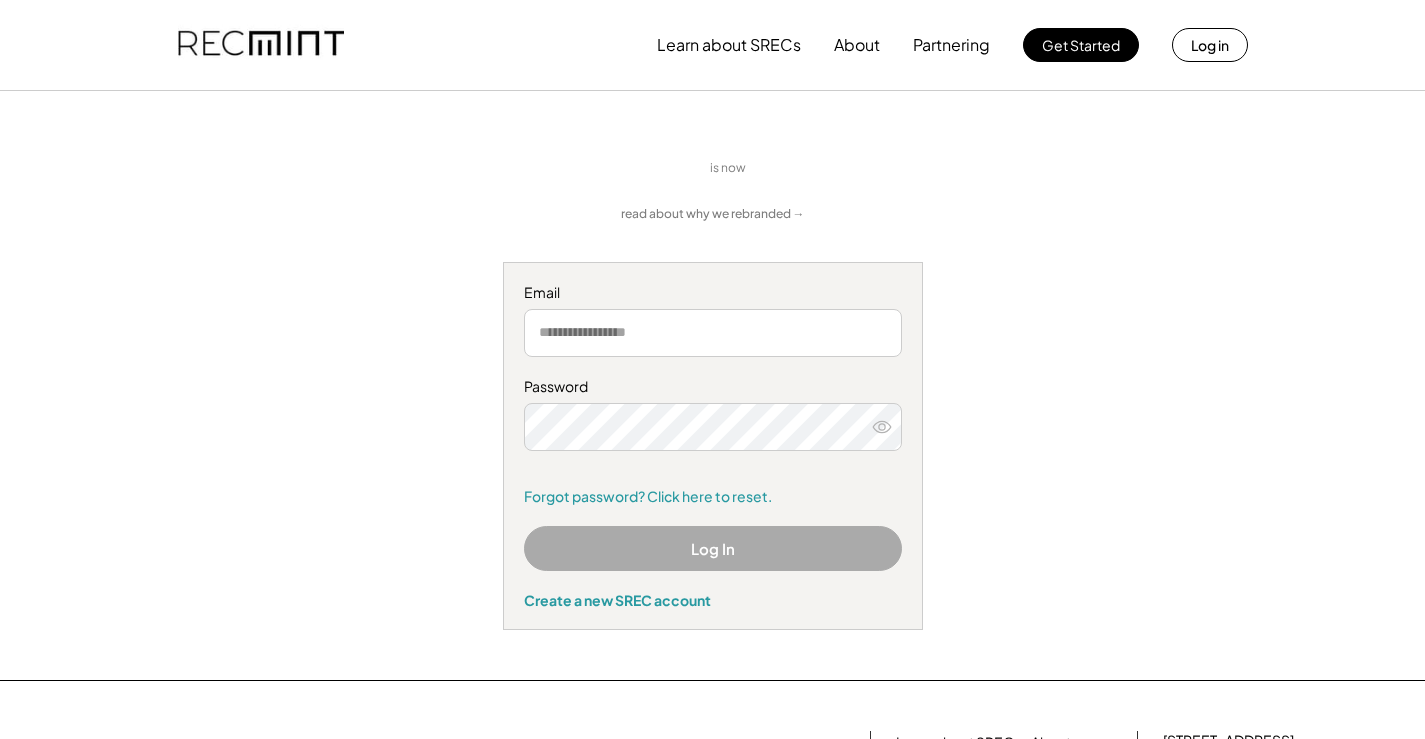 scroll, scrollTop: 0, scrollLeft: 0, axis: both 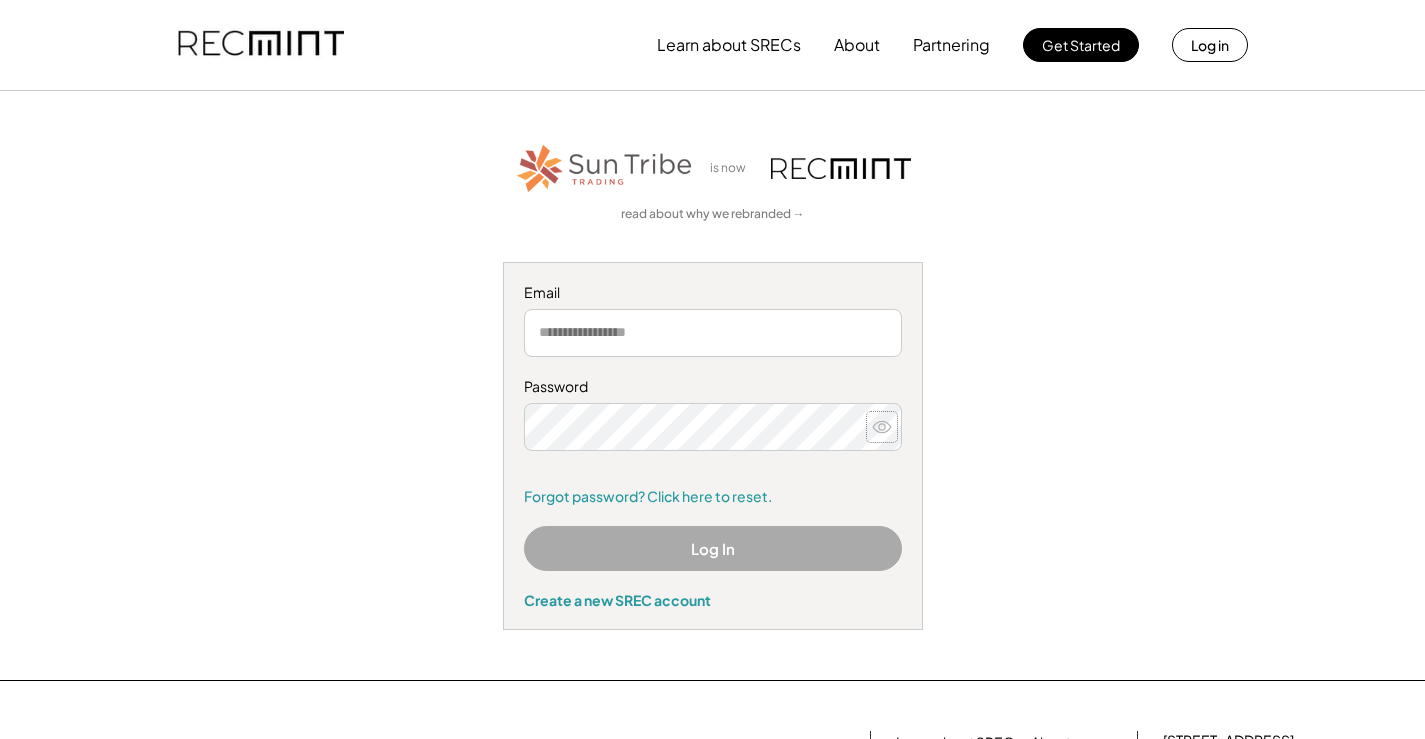 click at bounding box center (882, 427) 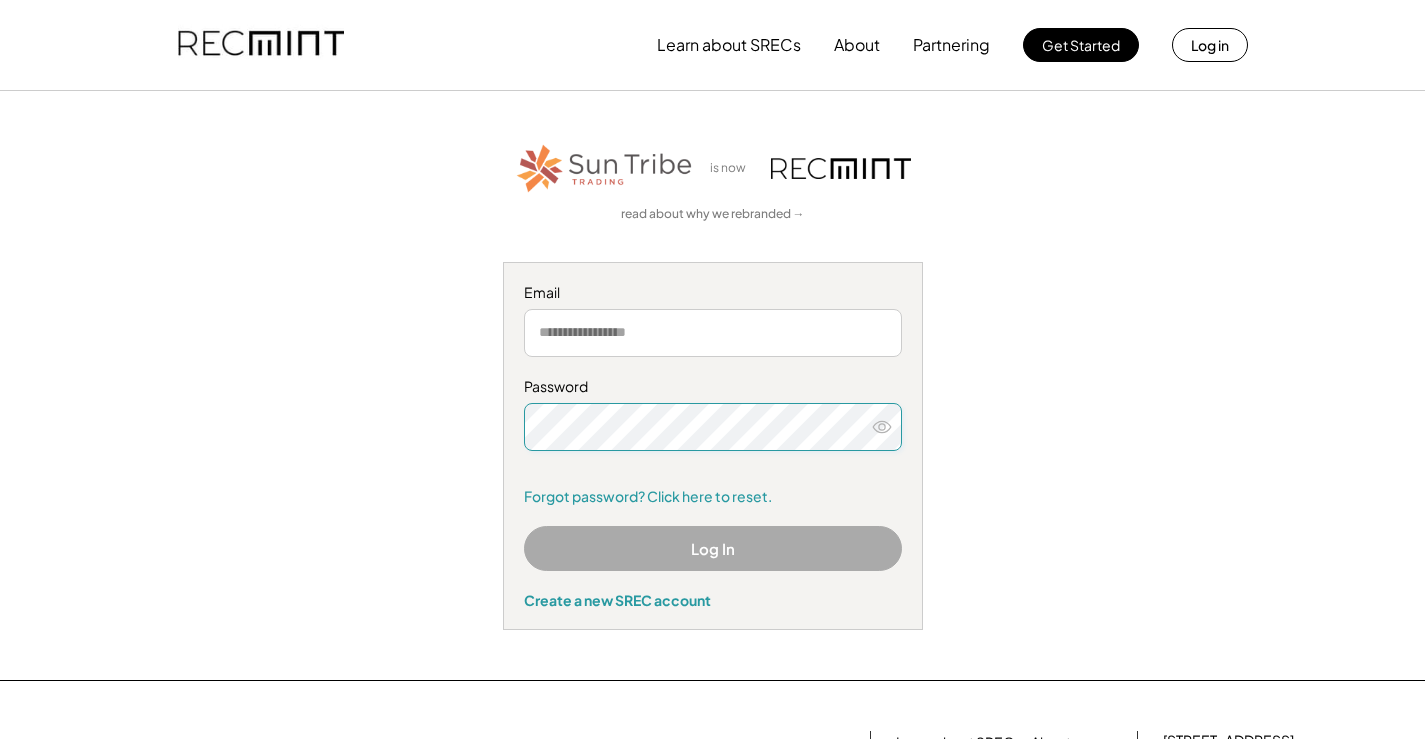 click 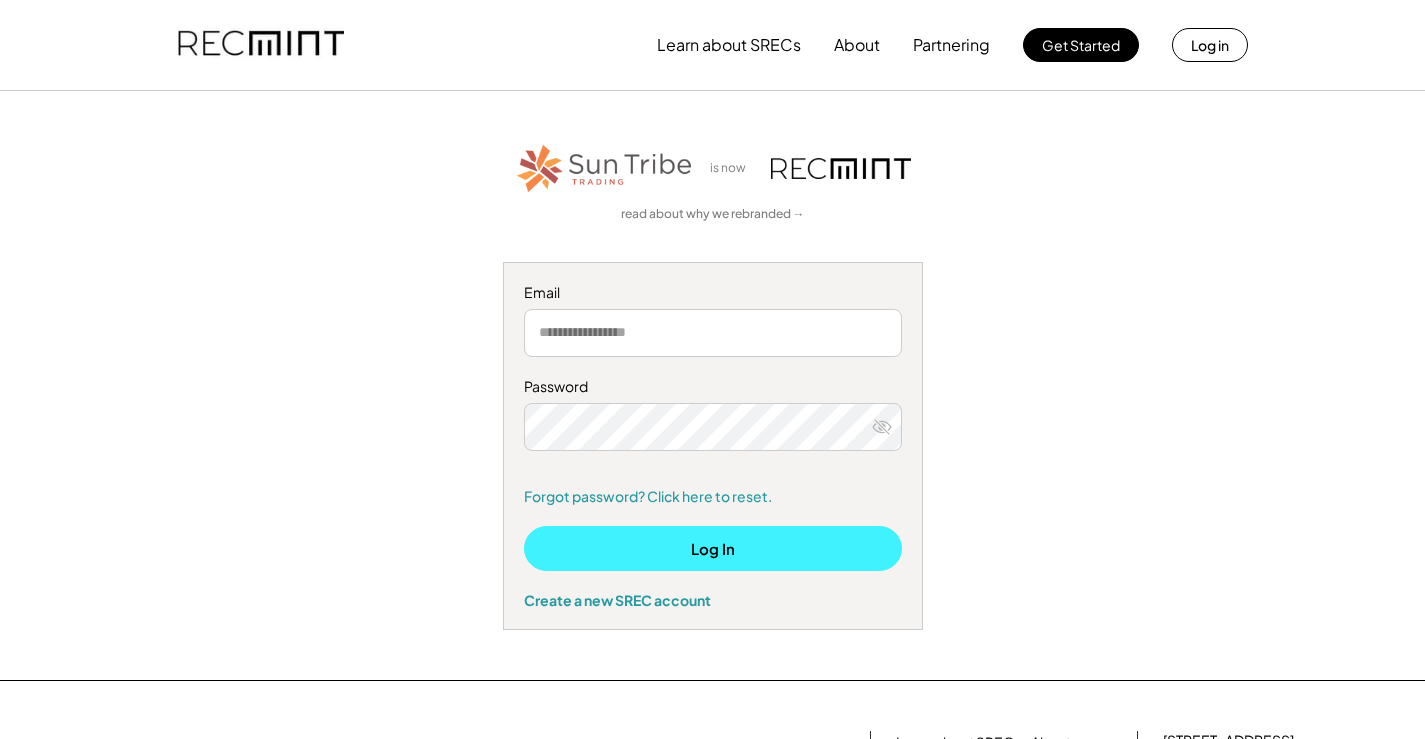 click on "Log In" at bounding box center (713, 548) 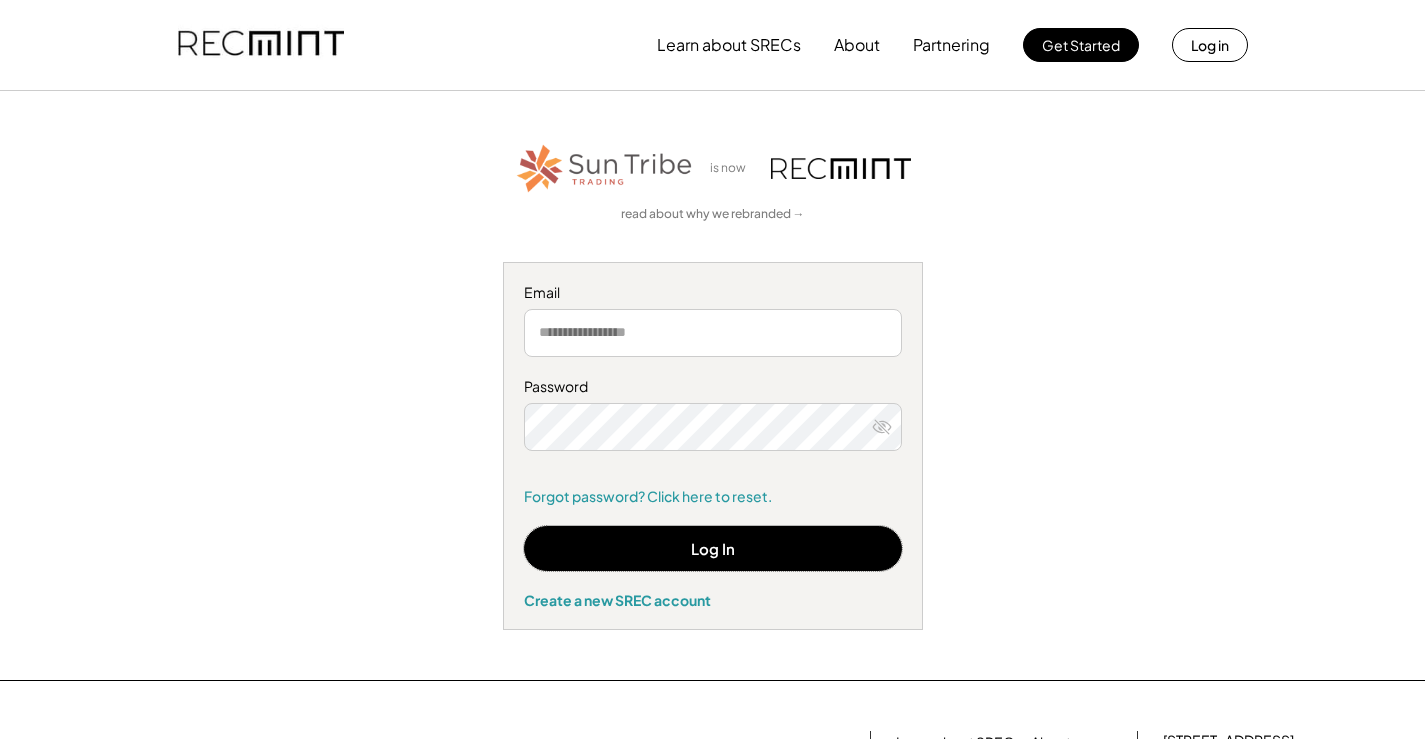 drag, startPoint x: 607, startPoint y: 339, endPoint x: 574, endPoint y: 368, distance: 43.931767 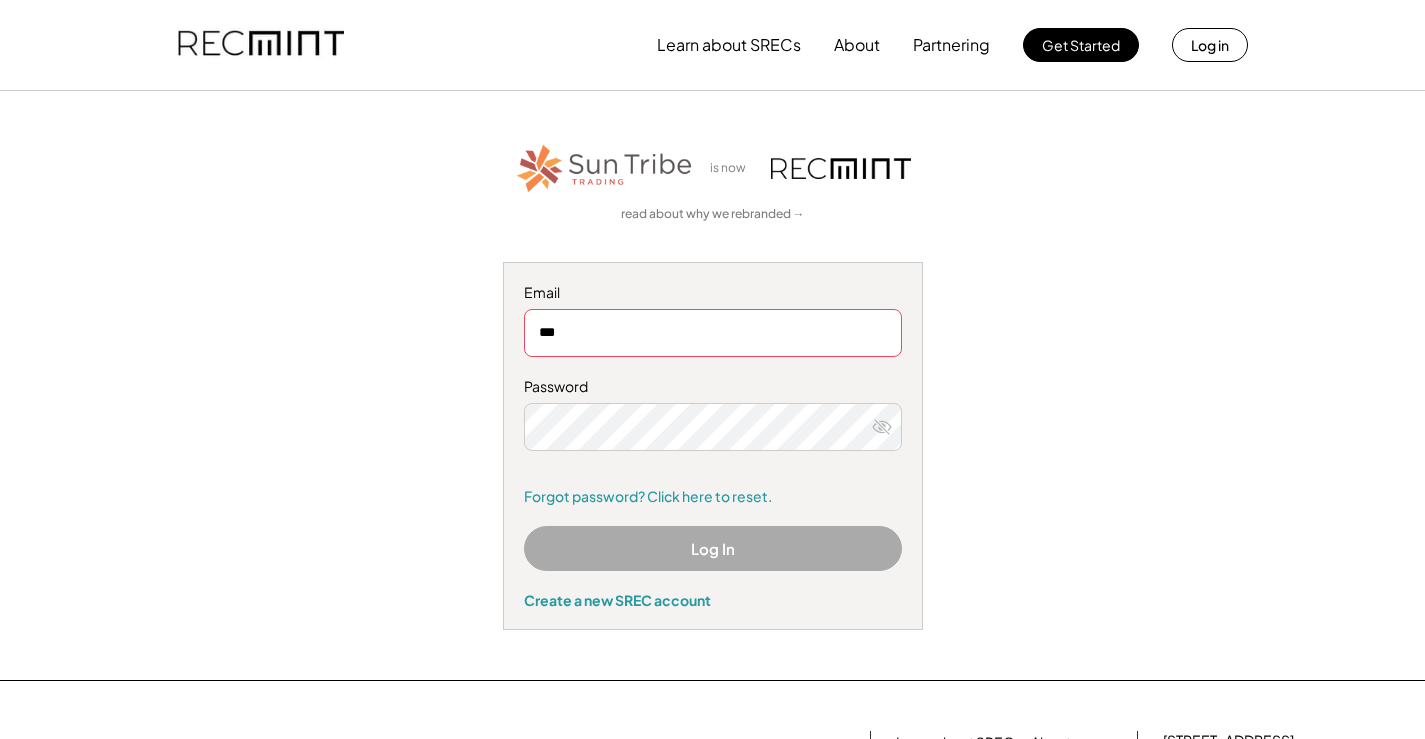 click on "***" at bounding box center (713, 333) 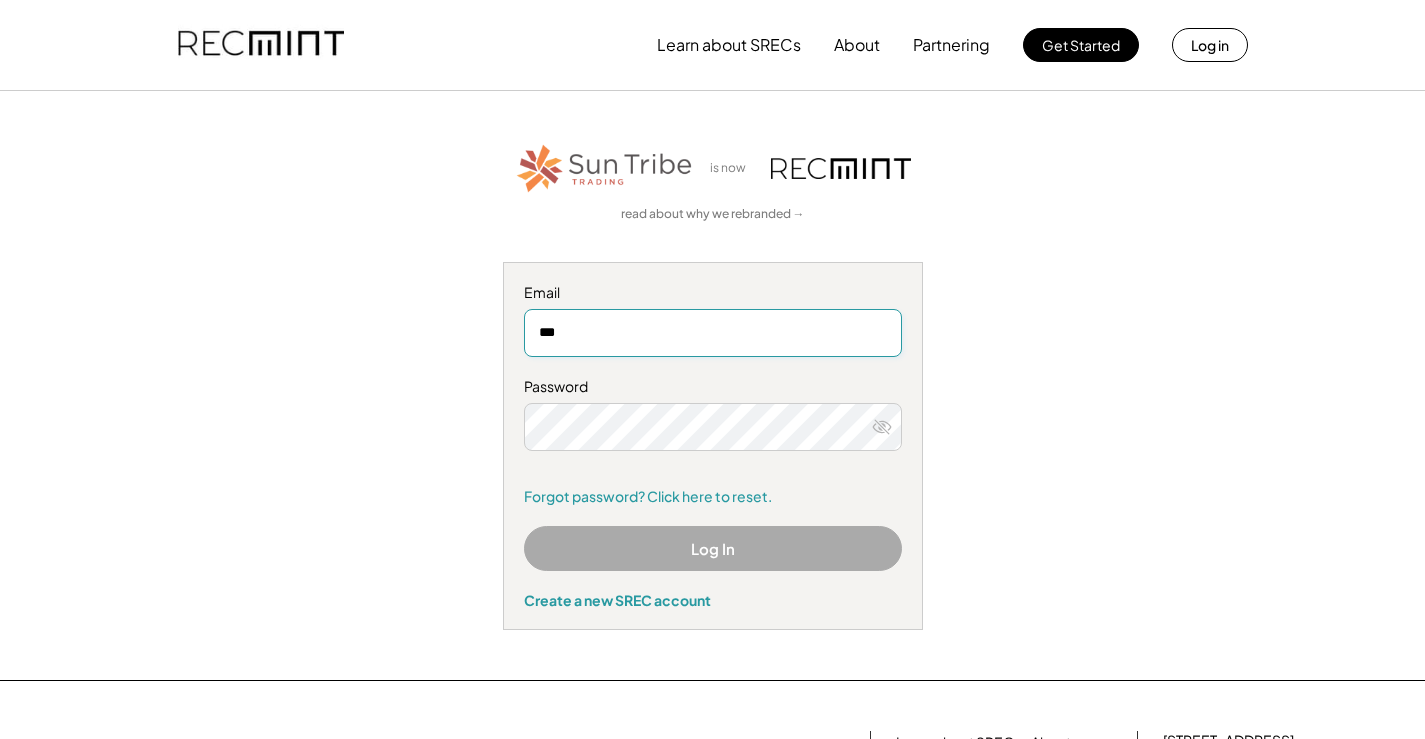 paste on "**********" 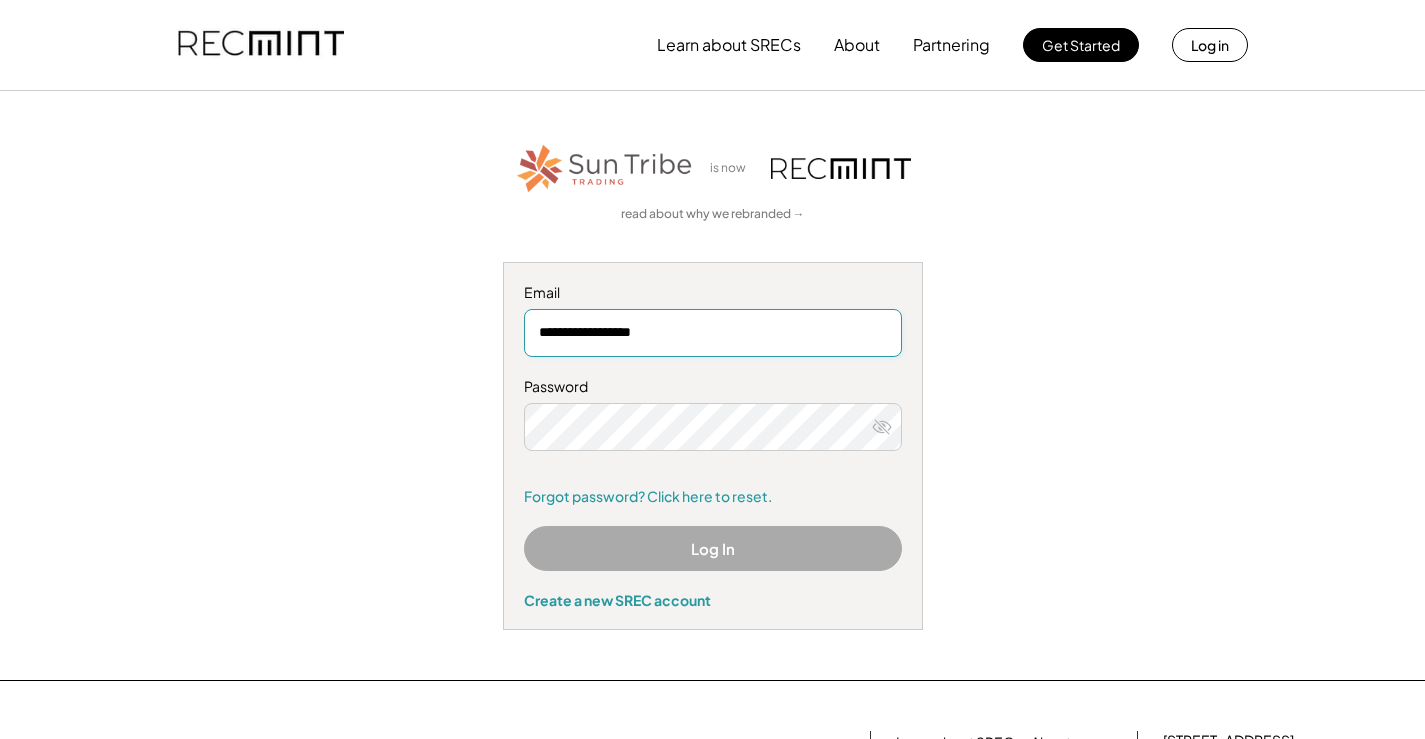 type on "**********" 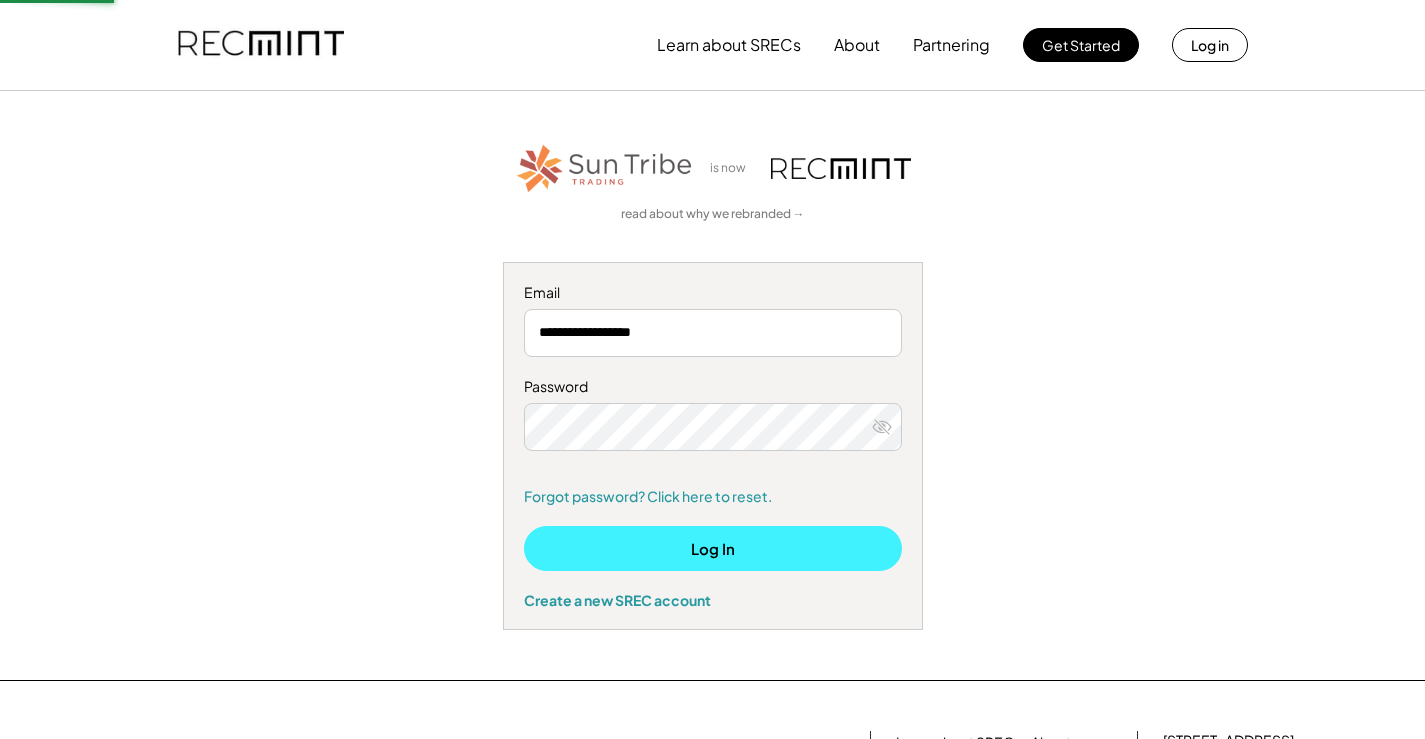 click on "Log In" at bounding box center [713, 548] 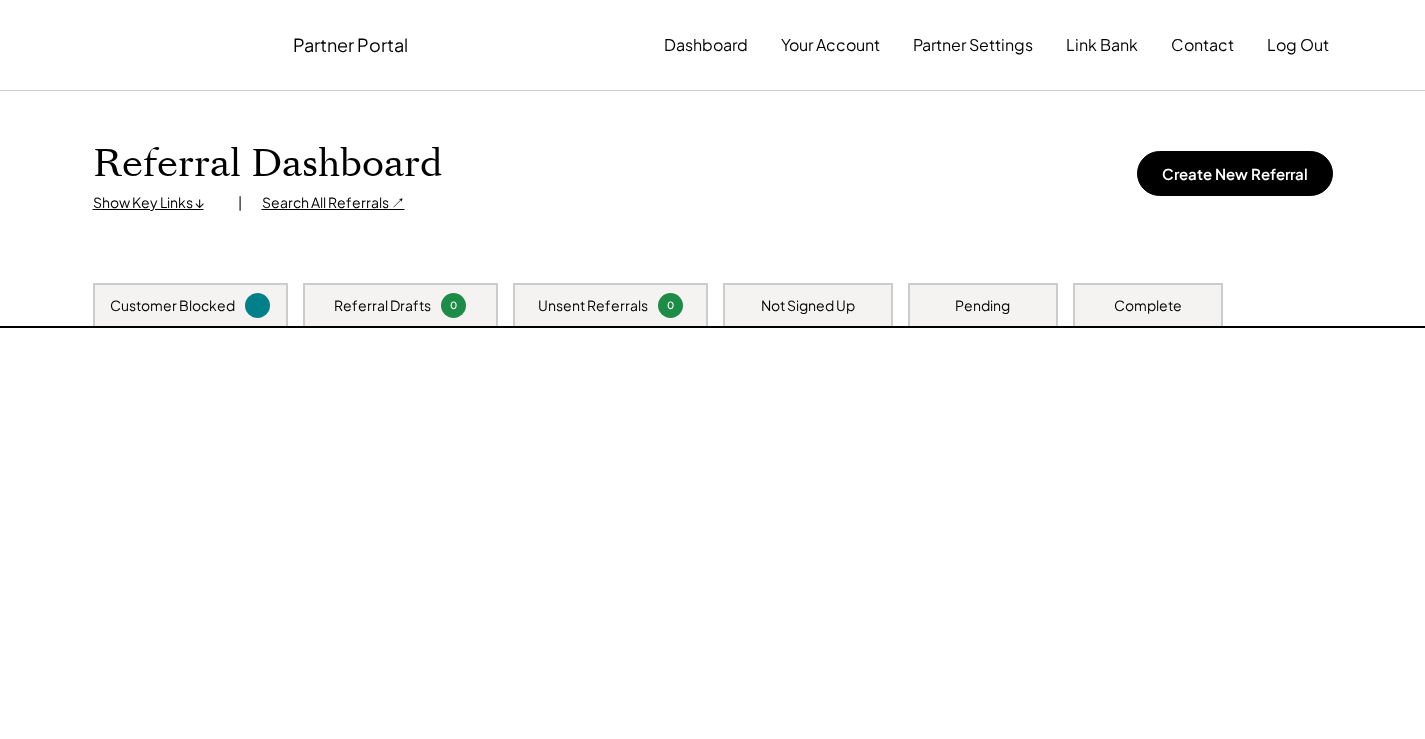 scroll, scrollTop: 0, scrollLeft: 0, axis: both 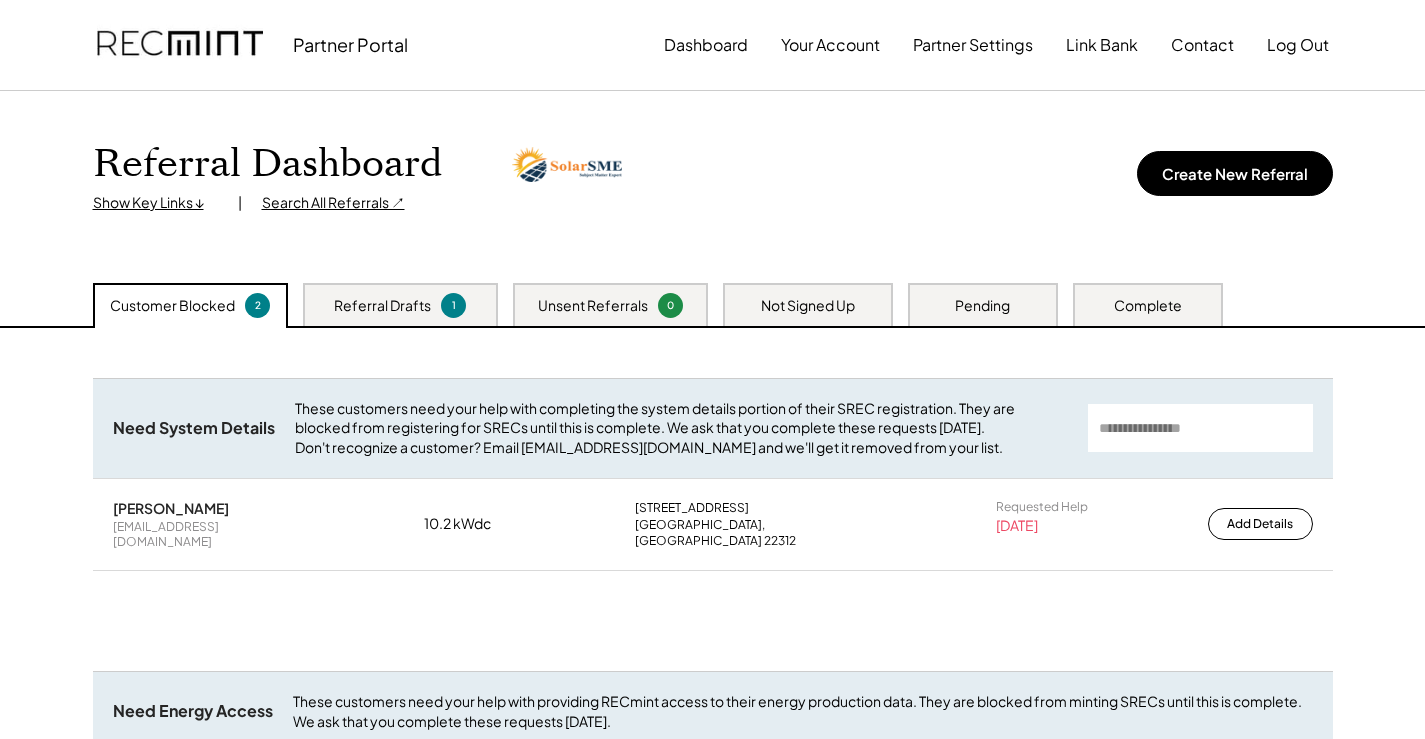 click on "Referral Drafts" at bounding box center (382, 306) 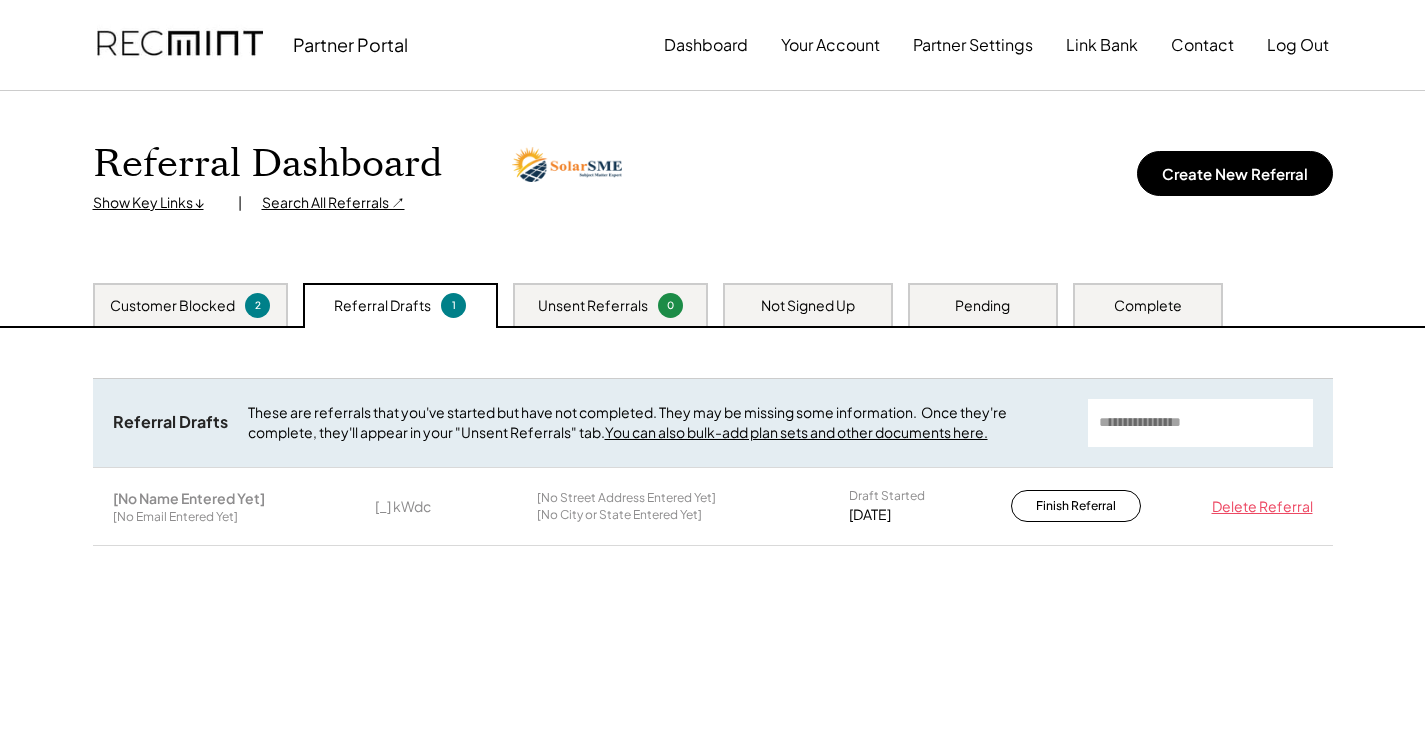 click on "Customer Blocked 2" at bounding box center [190, 304] 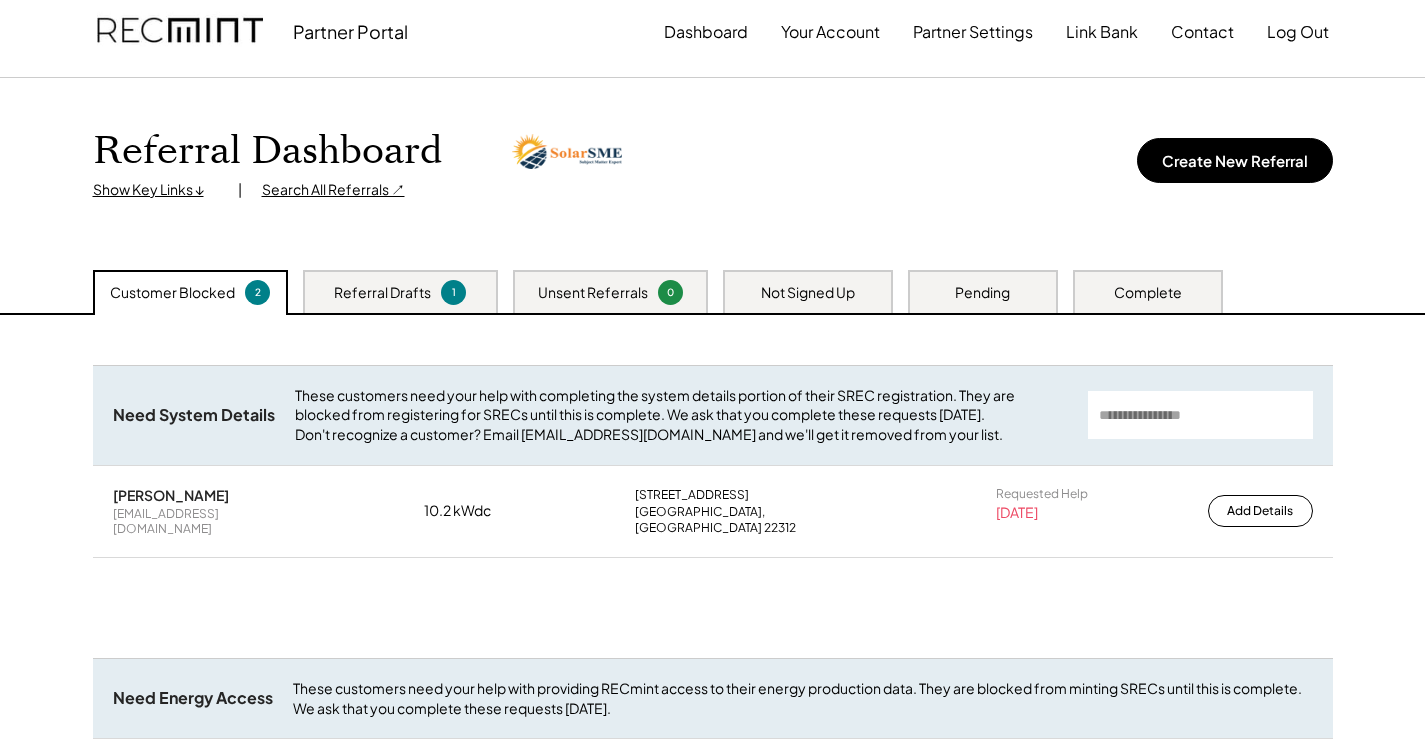 scroll, scrollTop: 0, scrollLeft: 0, axis: both 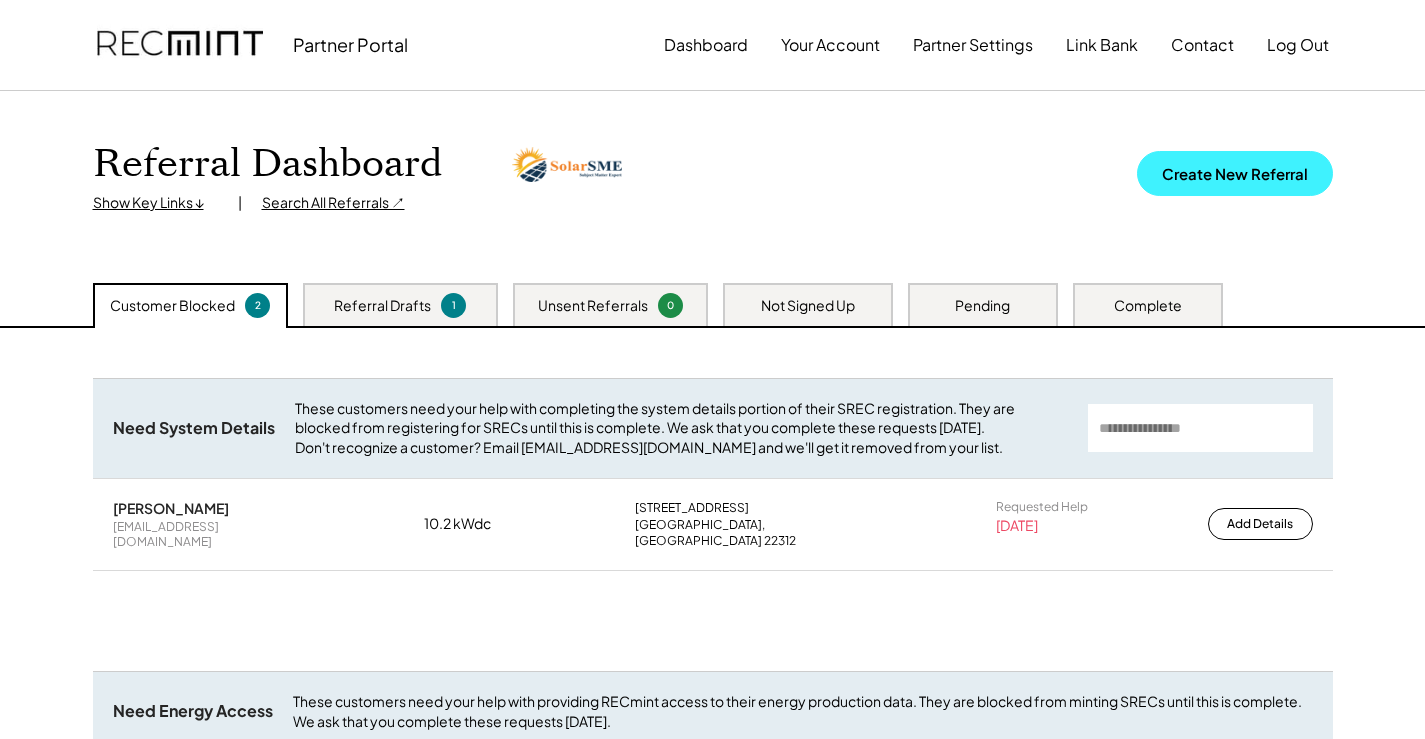 click on "Create New Referral" at bounding box center (1235, 173) 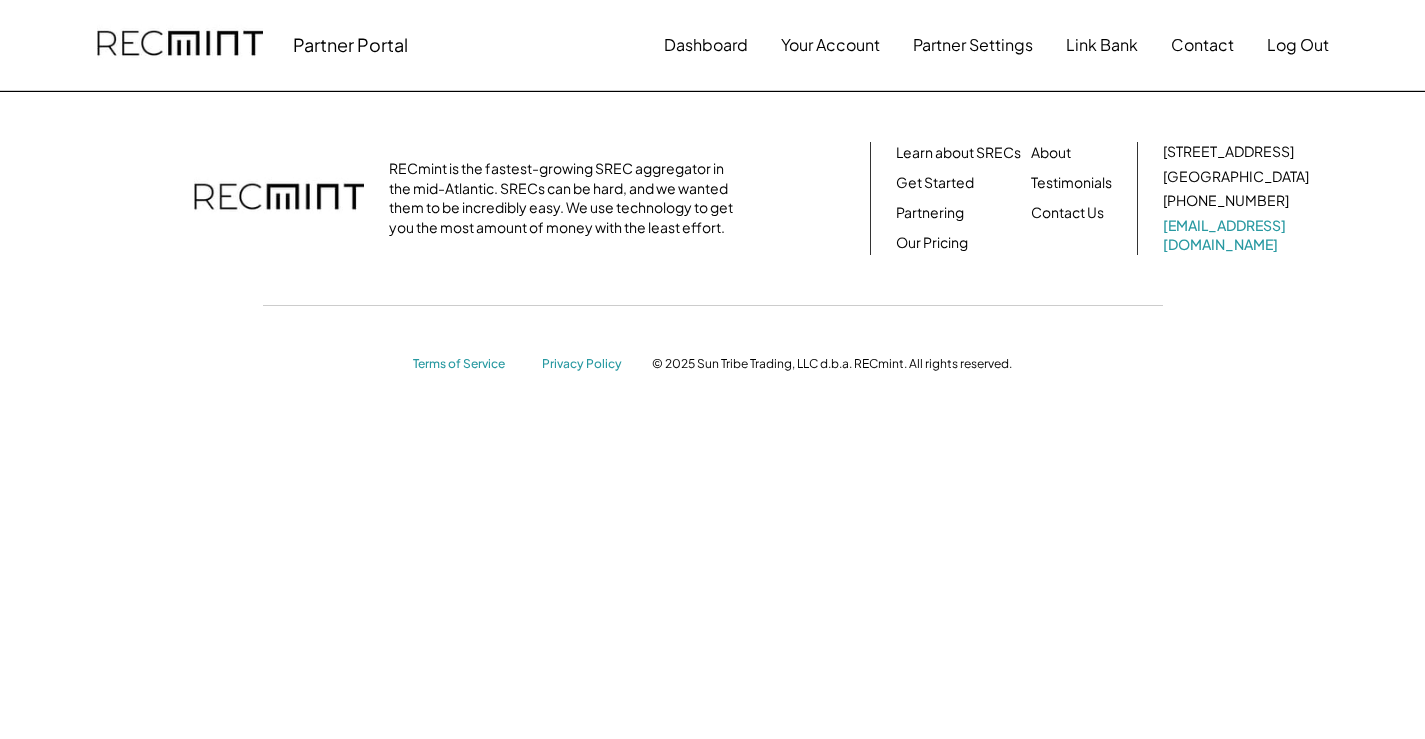 scroll, scrollTop: 0, scrollLeft: 0, axis: both 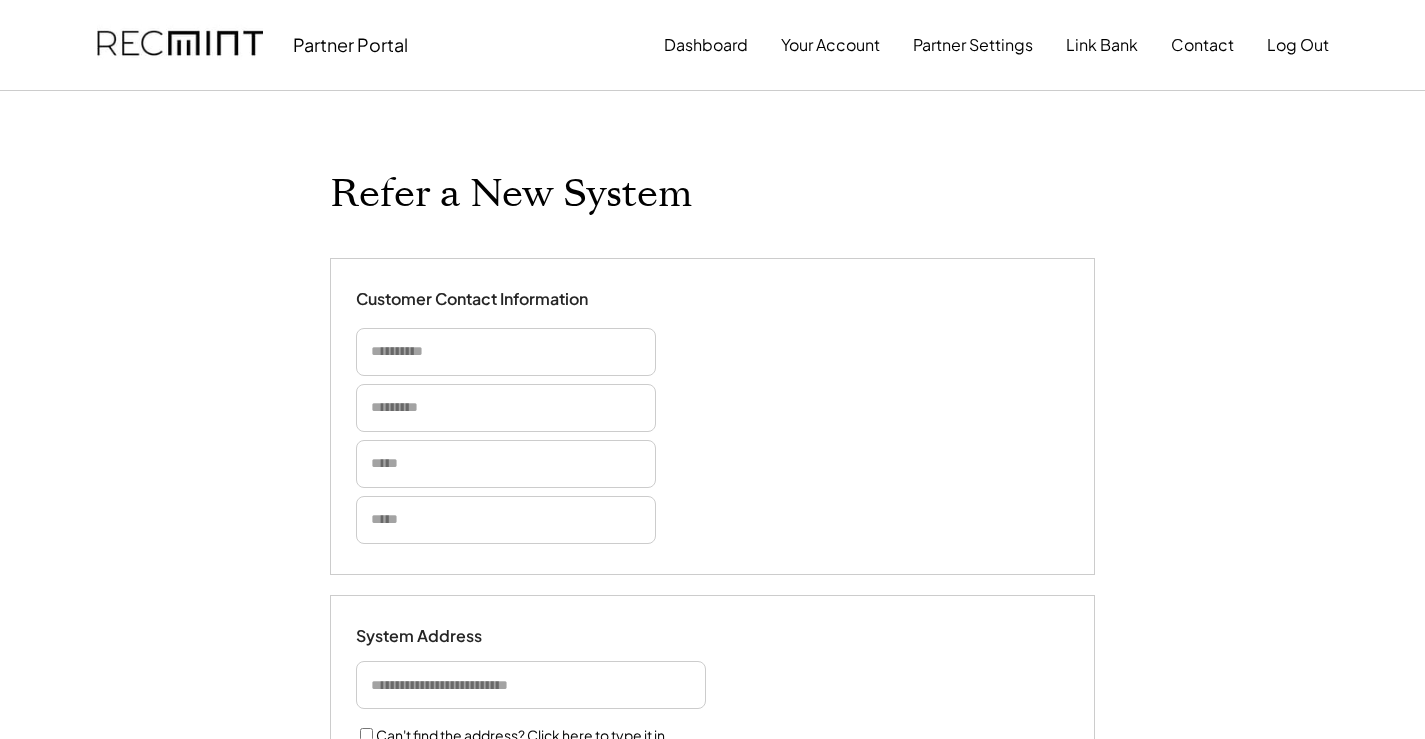 select on "**********" 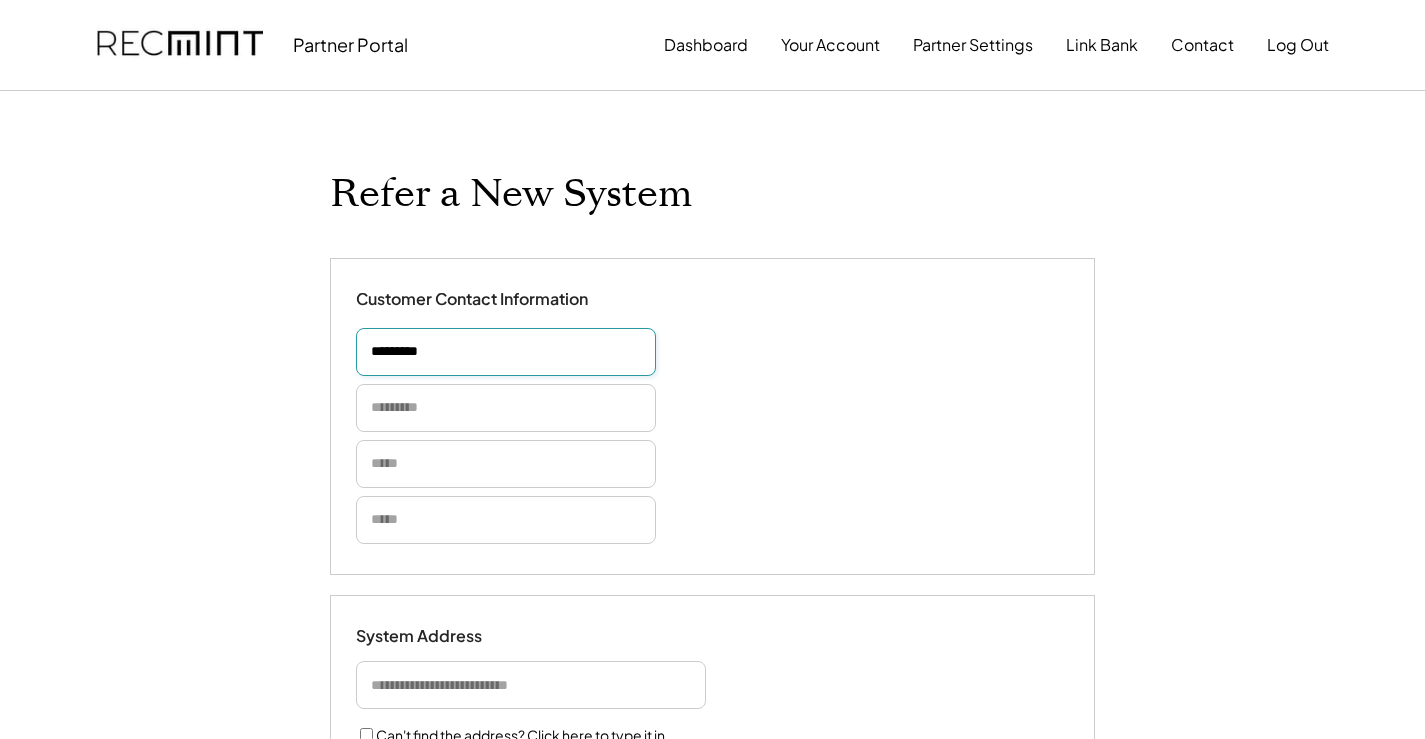 type on "*********" 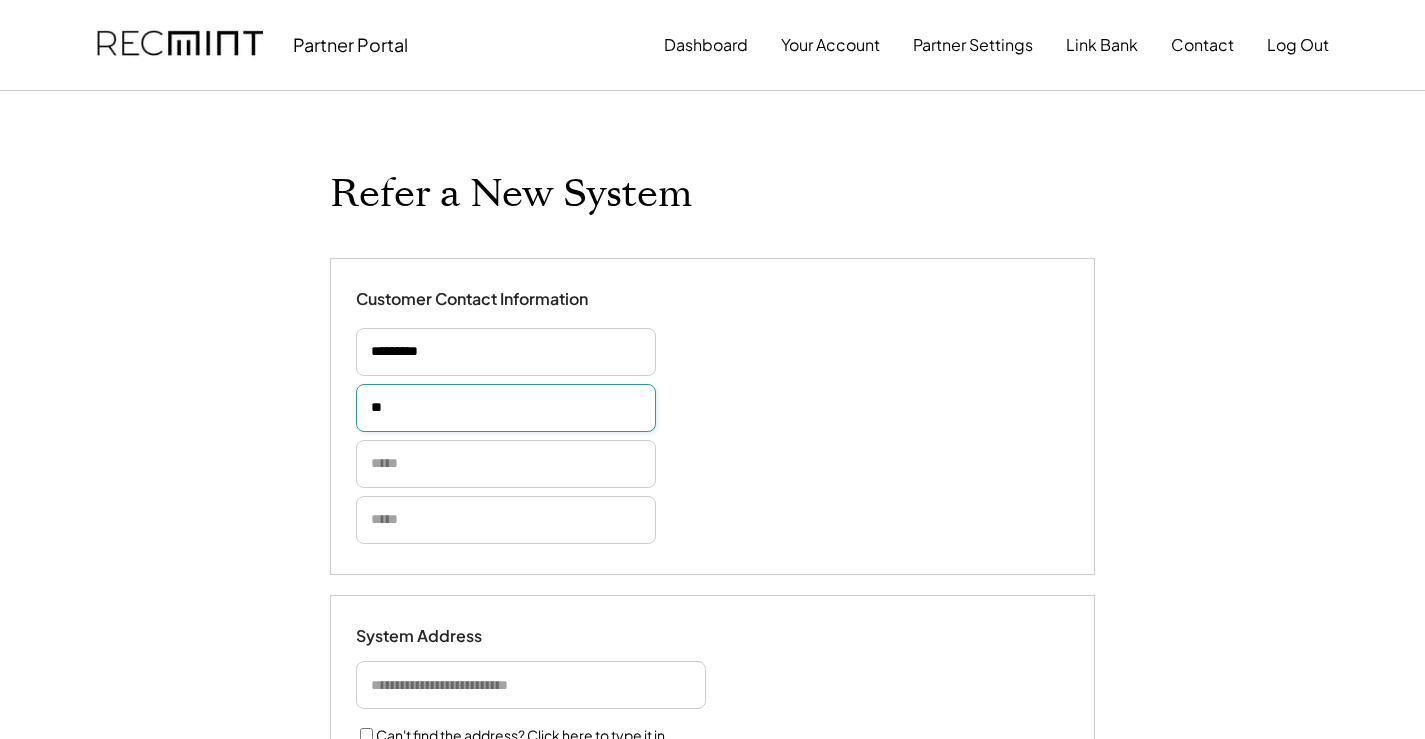 type on "***" 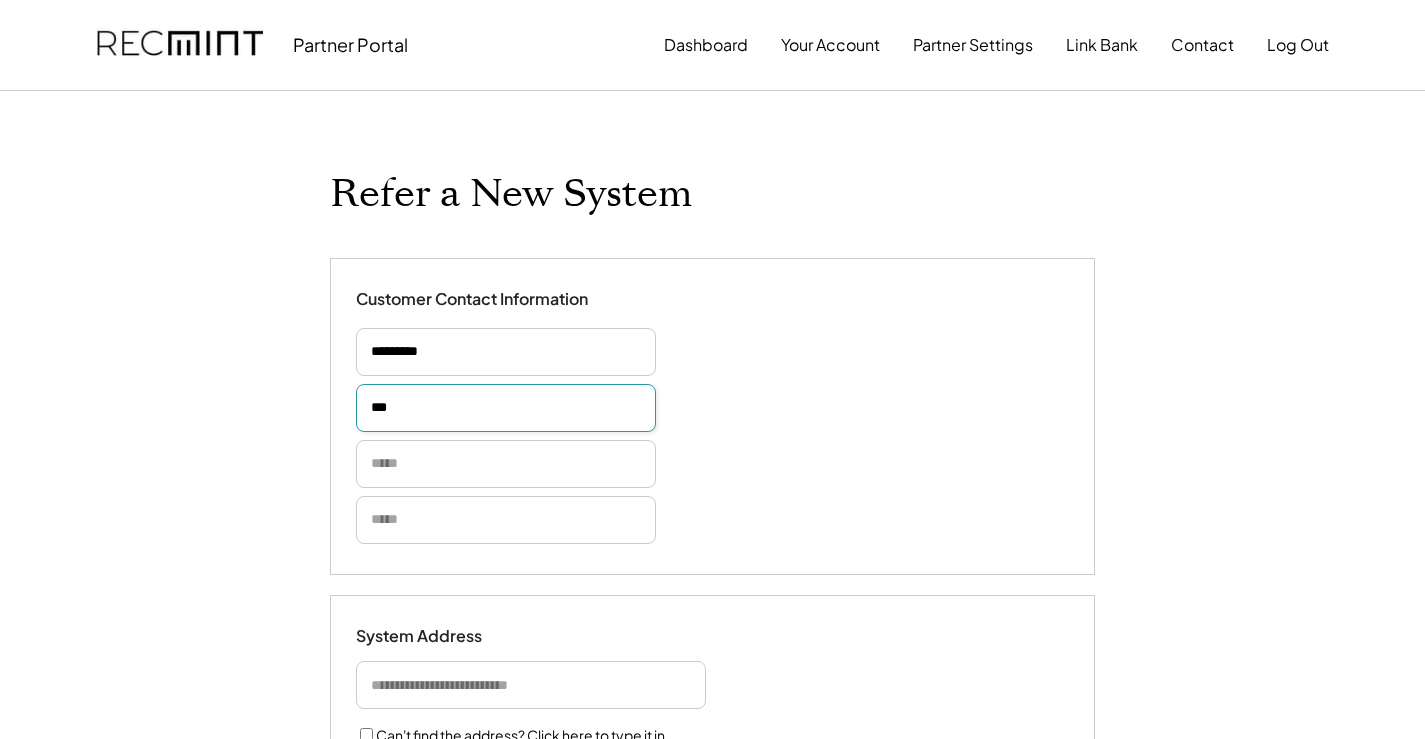 type 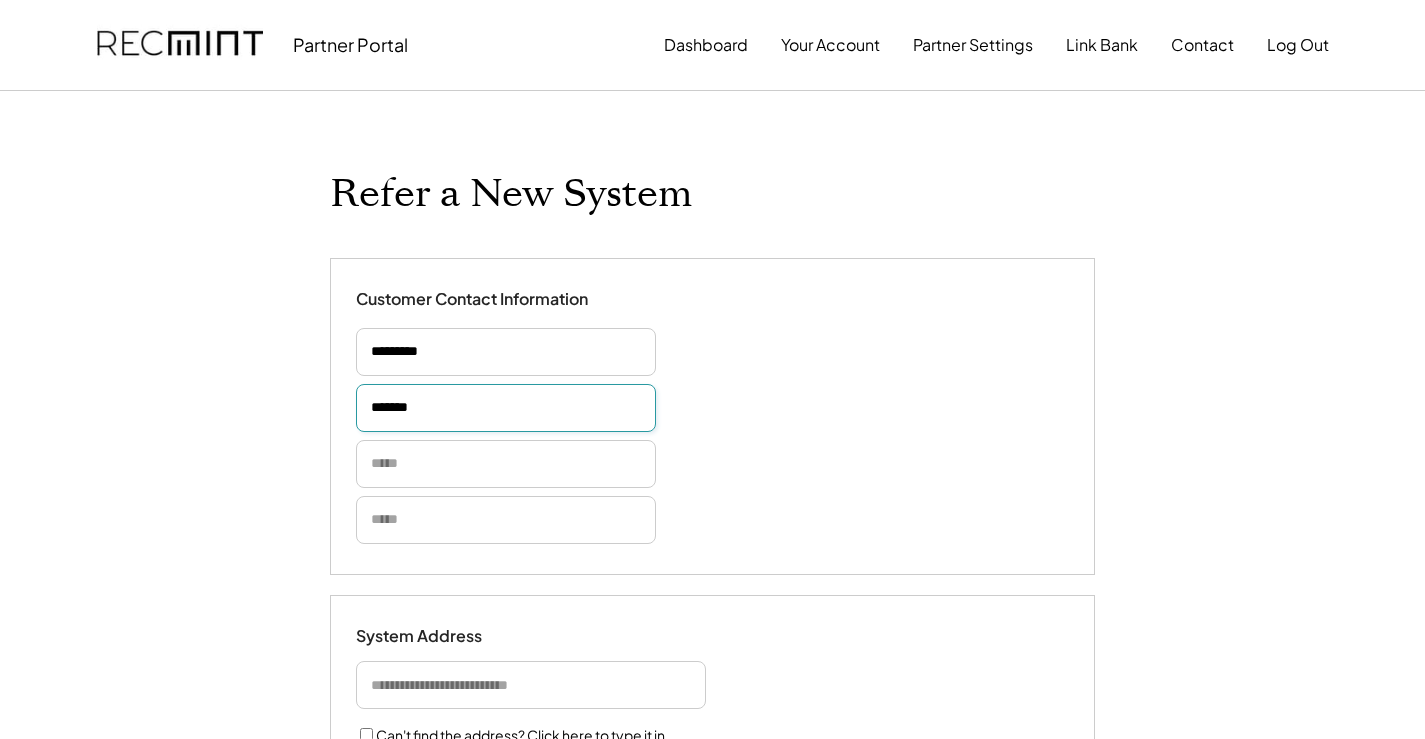 type on "*******" 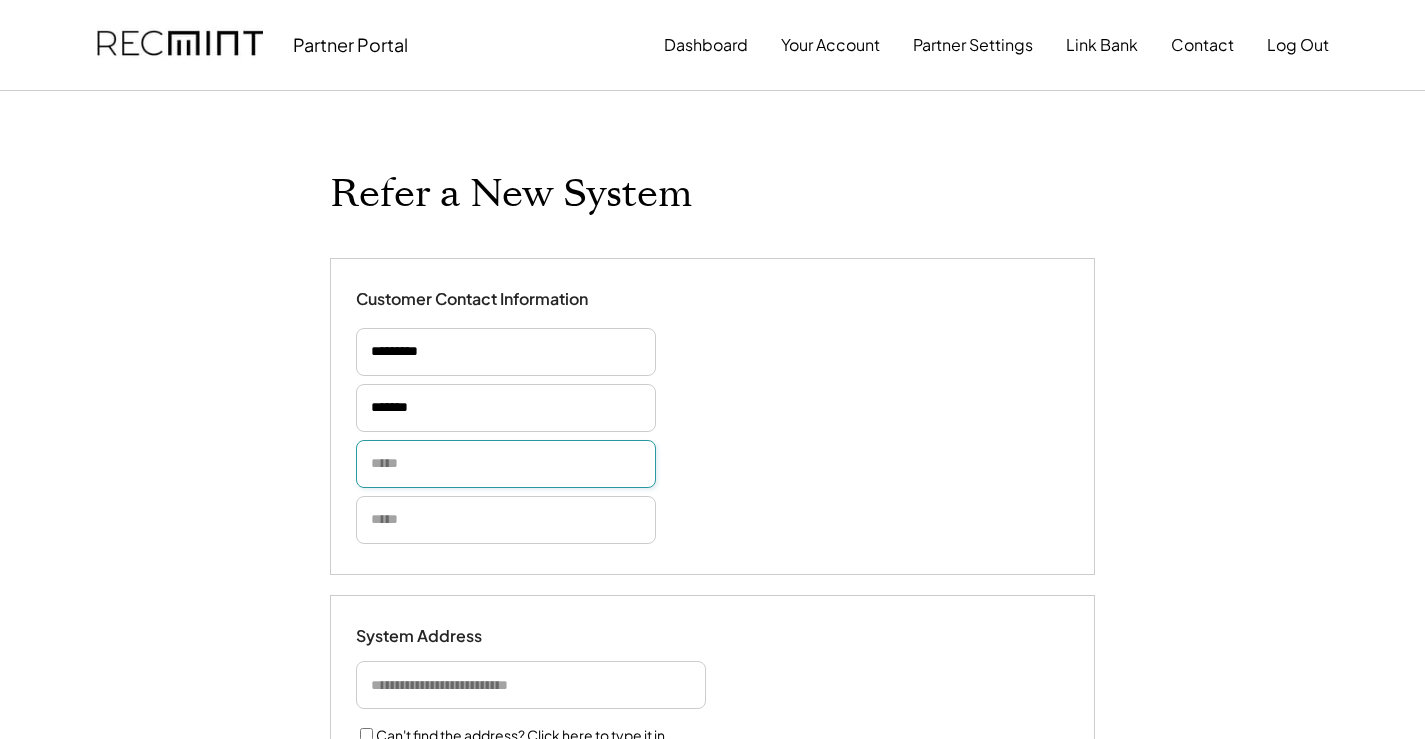 type 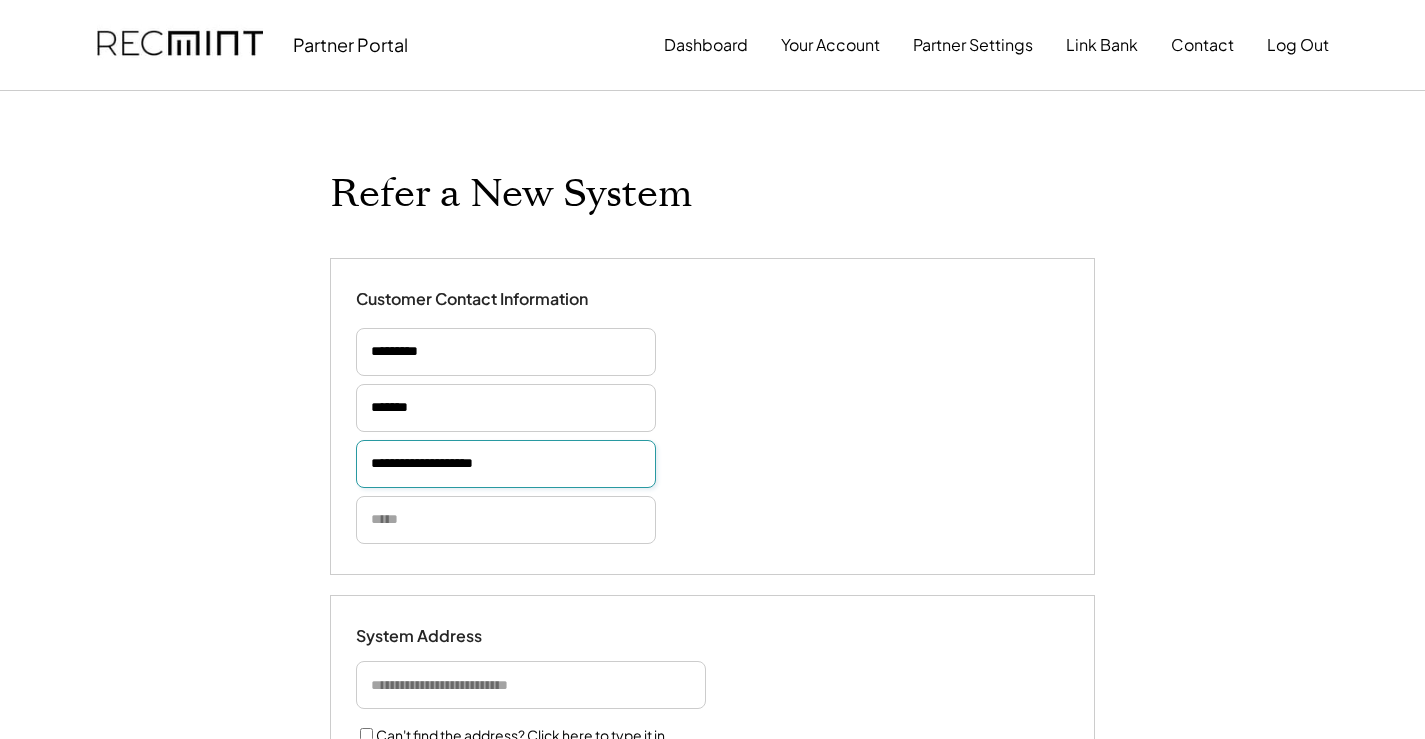 type on "**********" 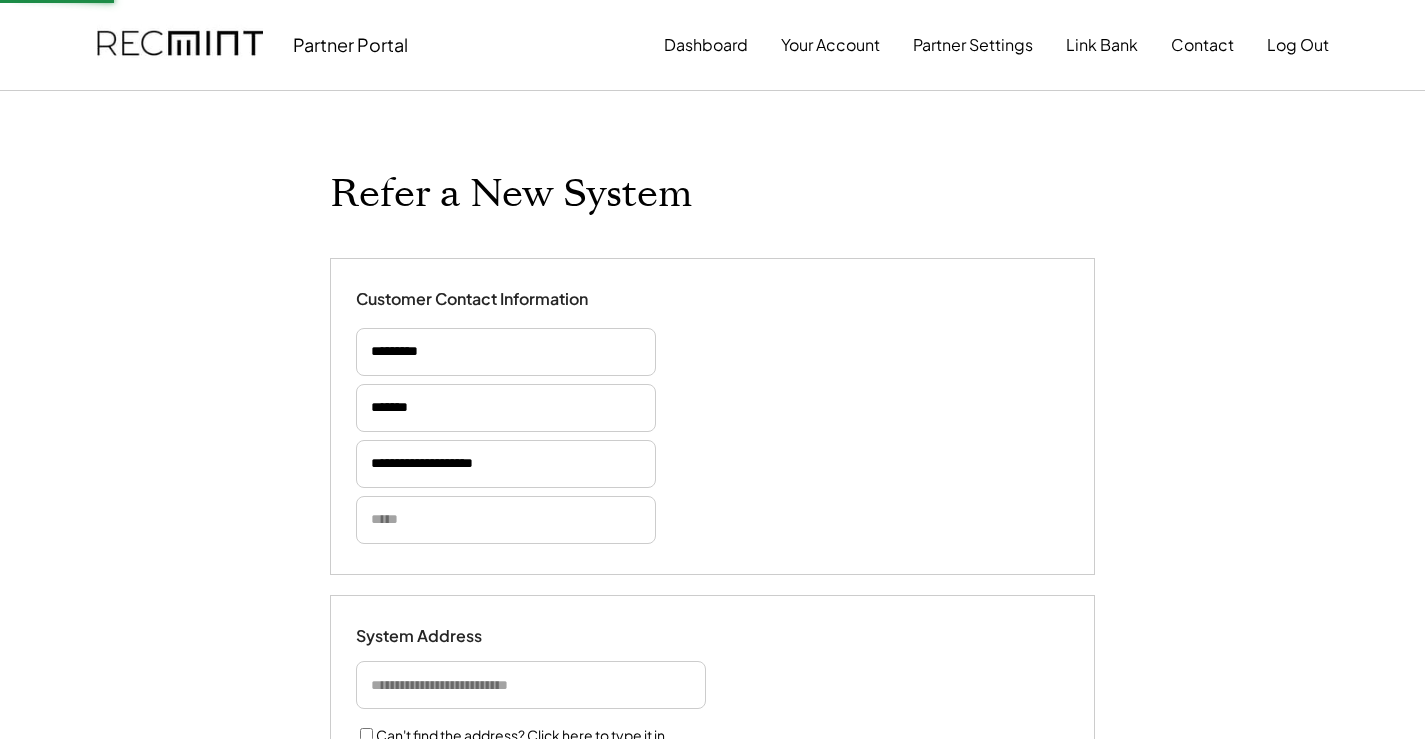 type 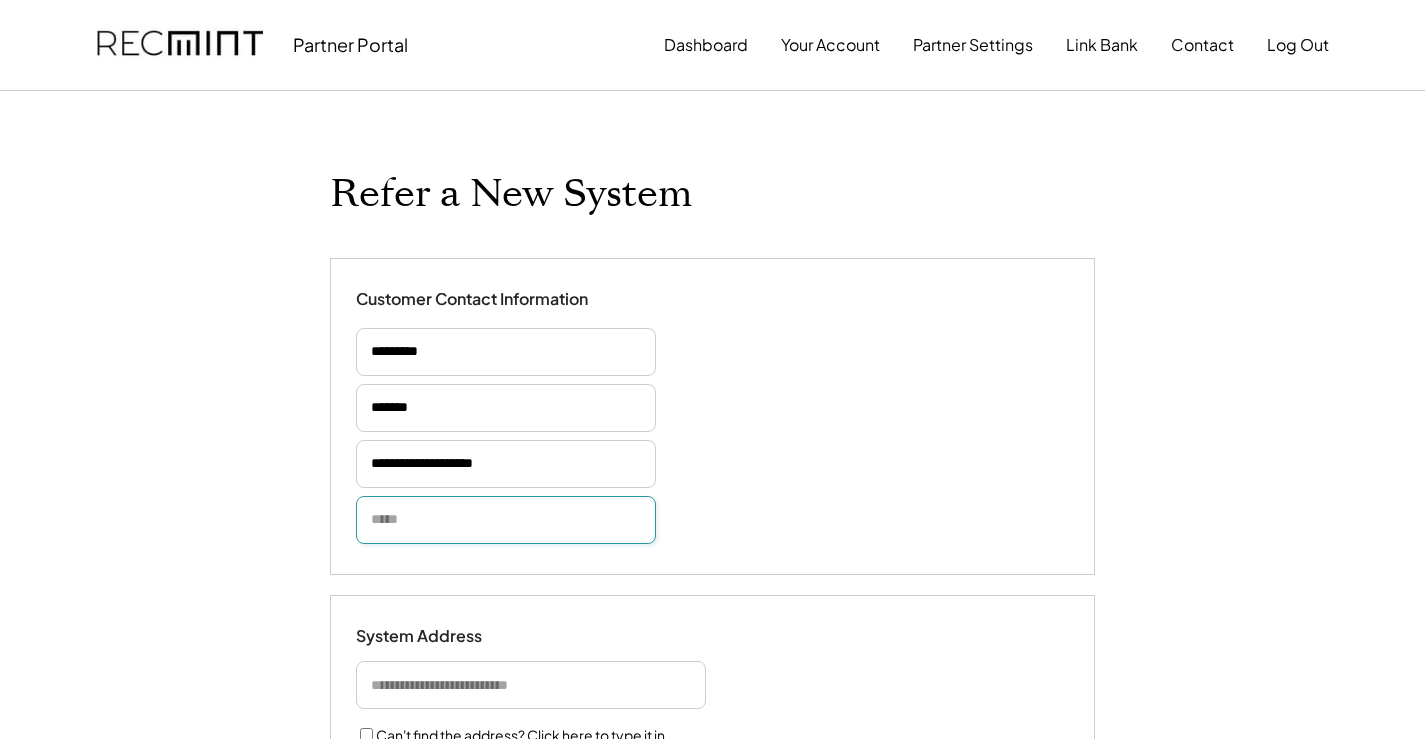 click at bounding box center [506, 520] 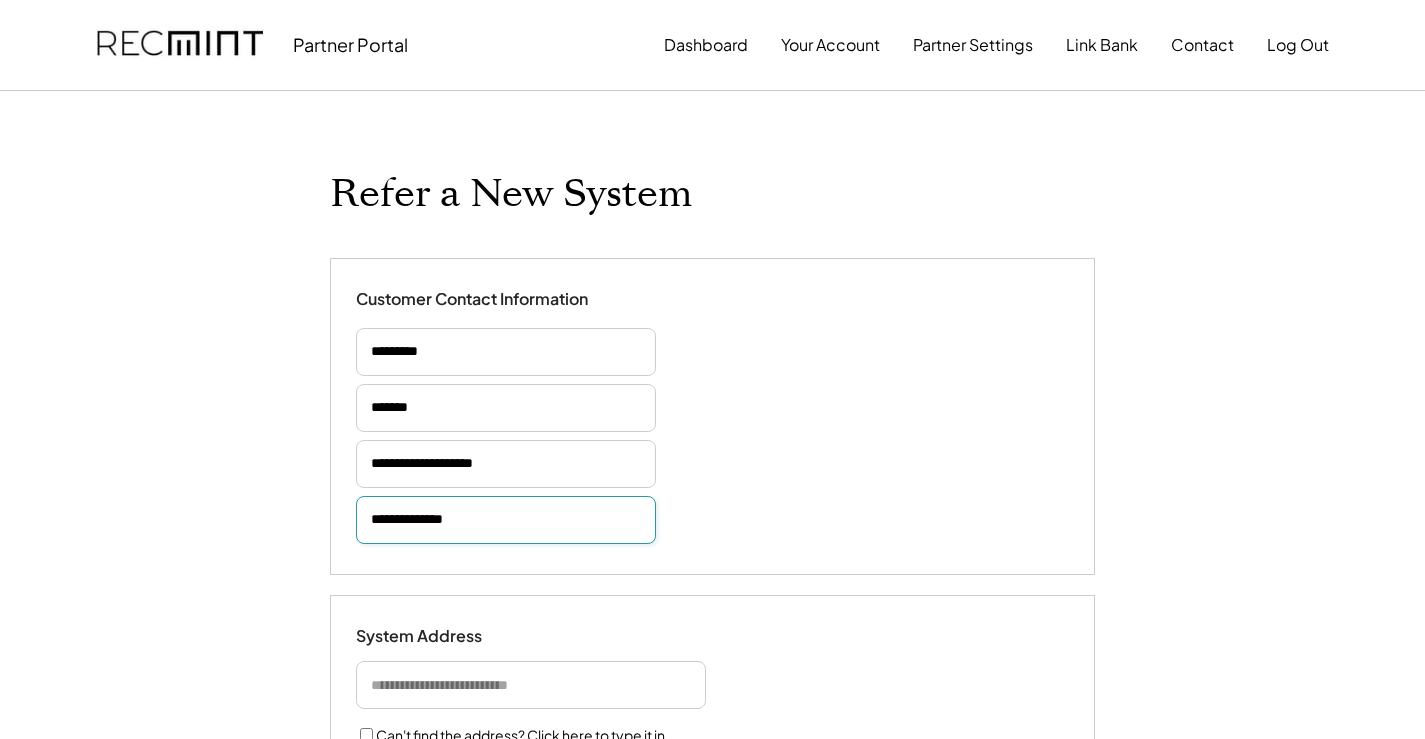 click on "**********" at bounding box center (712, 416) 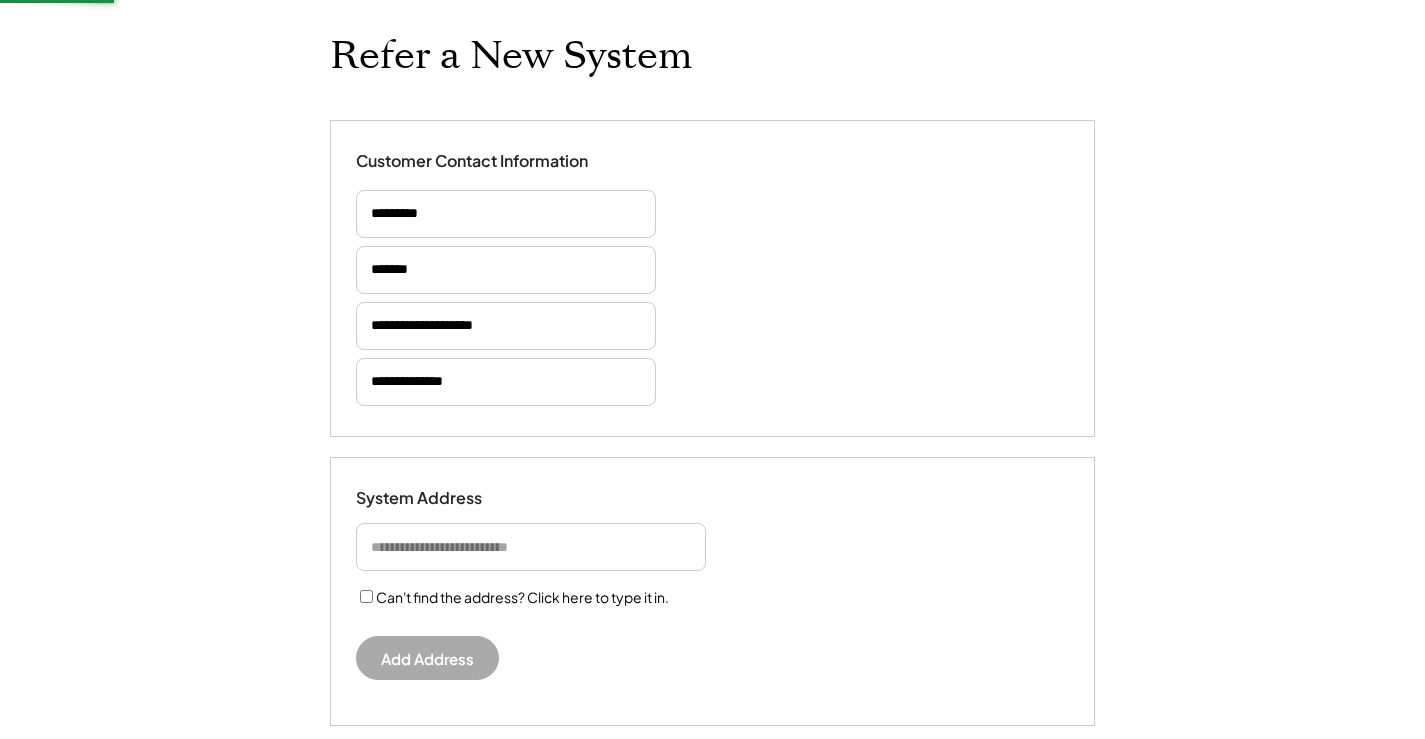 scroll, scrollTop: 300, scrollLeft: 0, axis: vertical 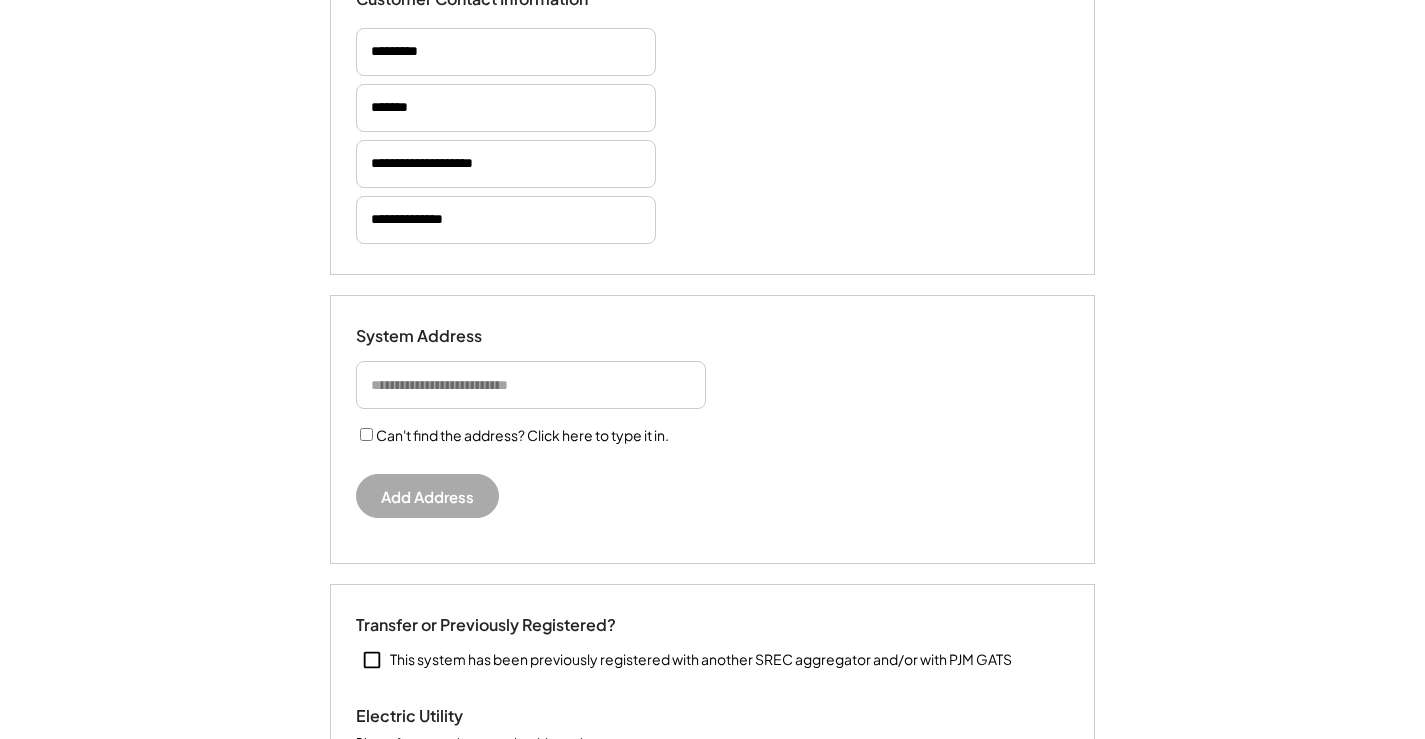 type 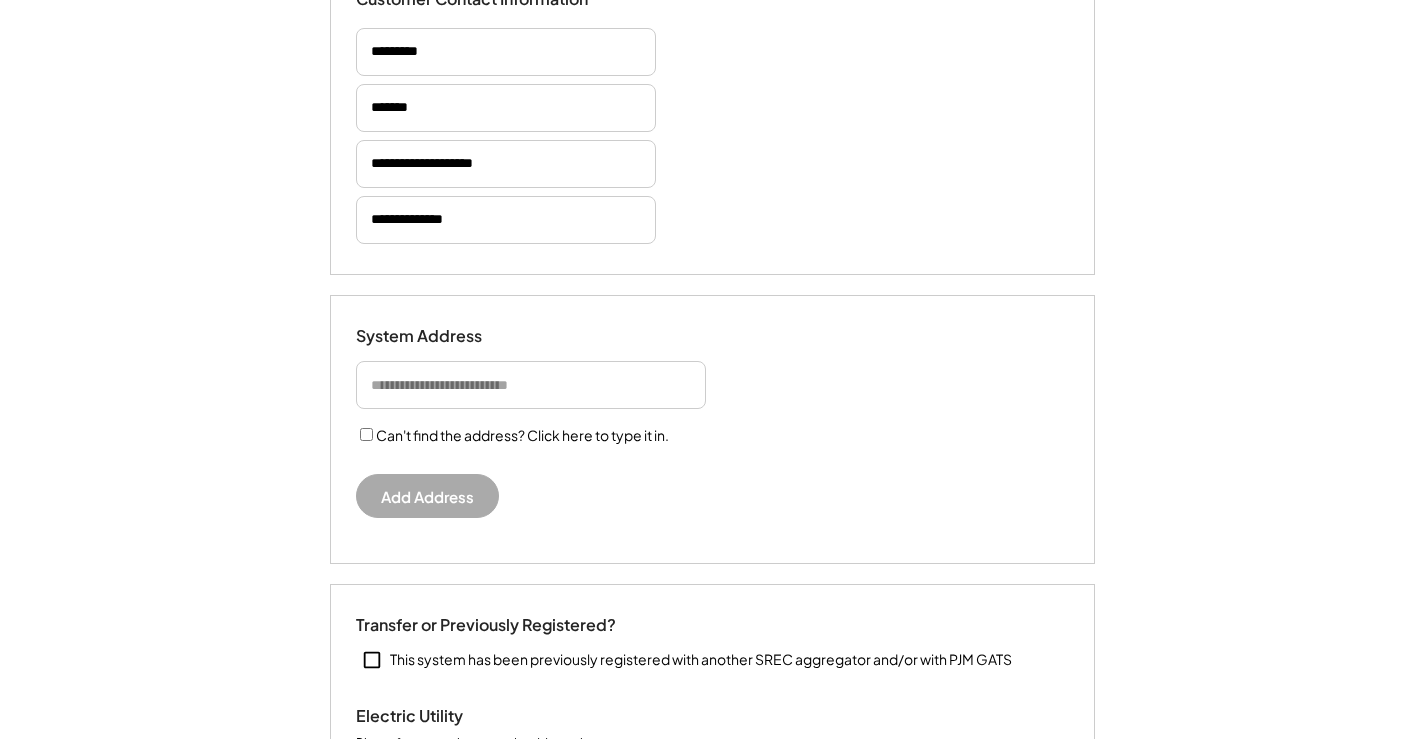 click at bounding box center [531, 385] 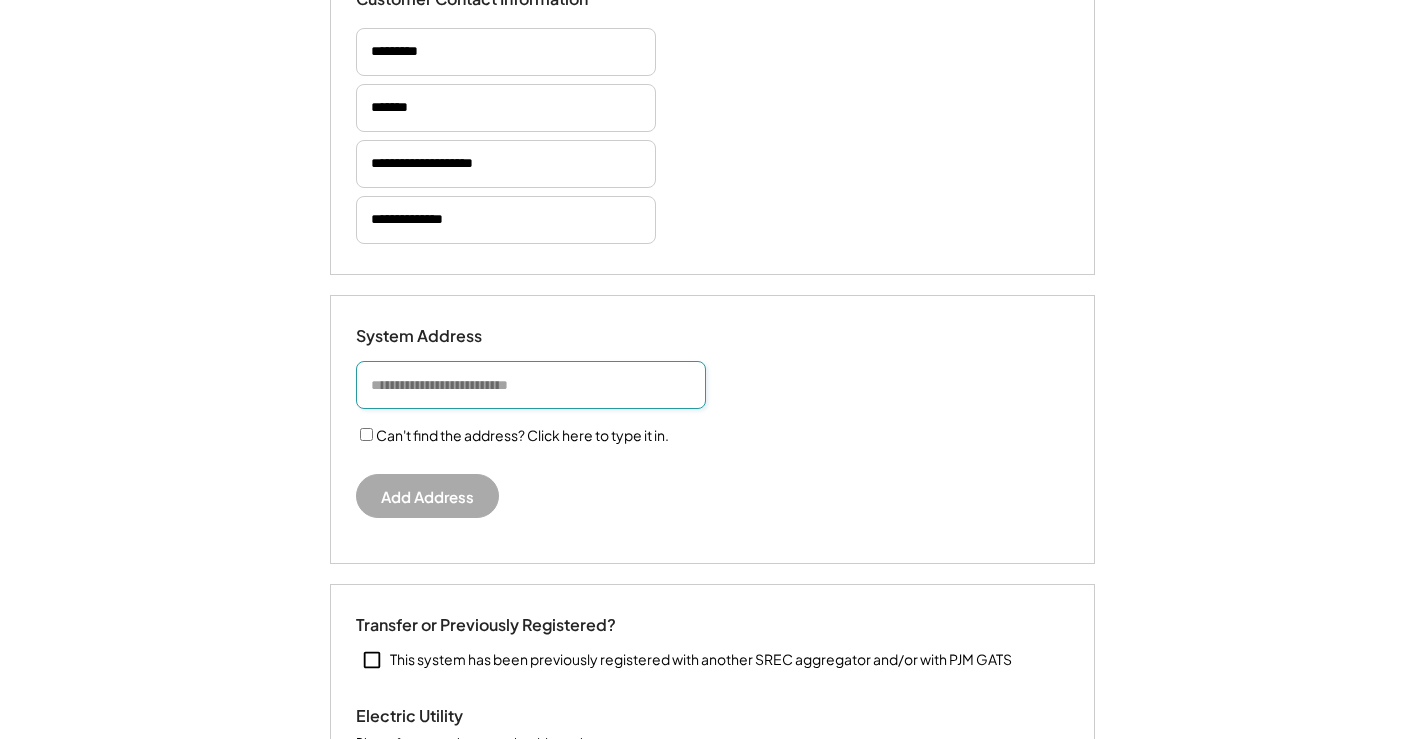 paste on "**********" 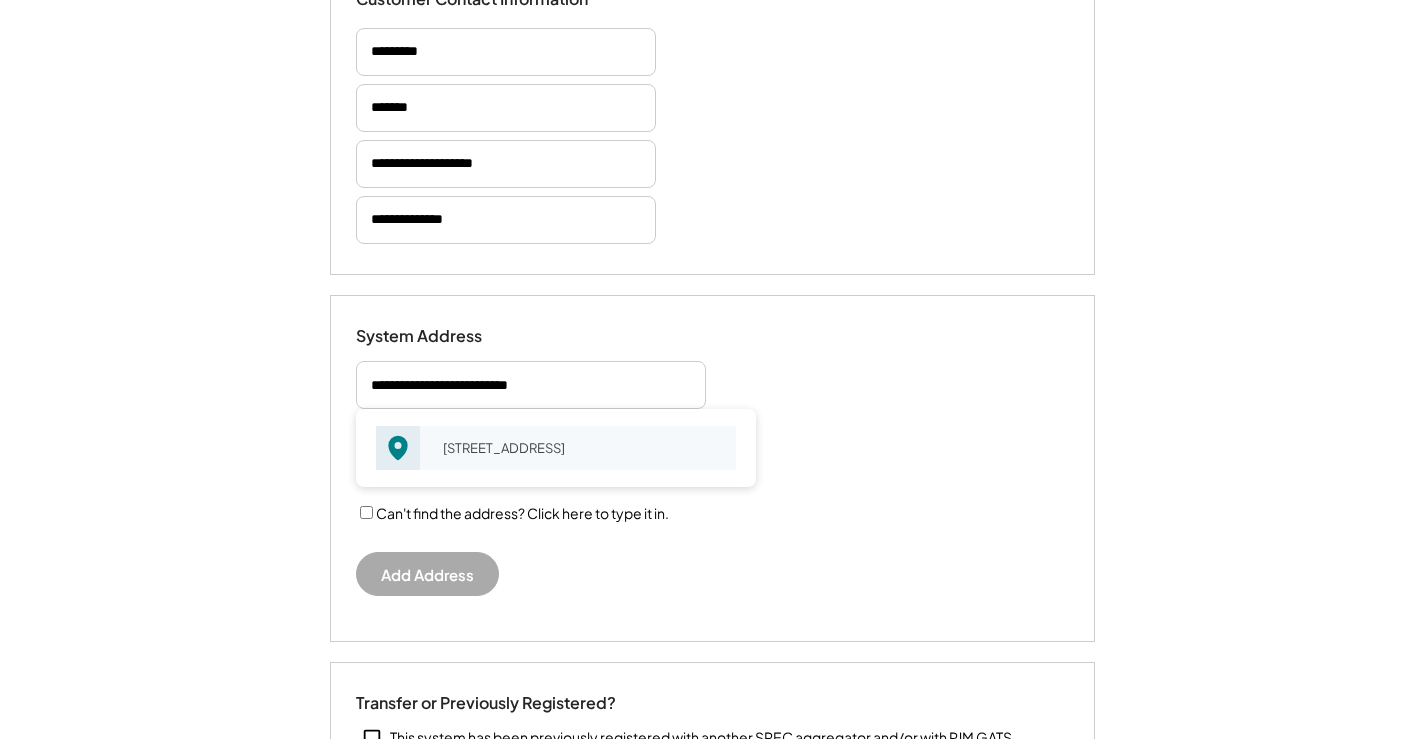 click 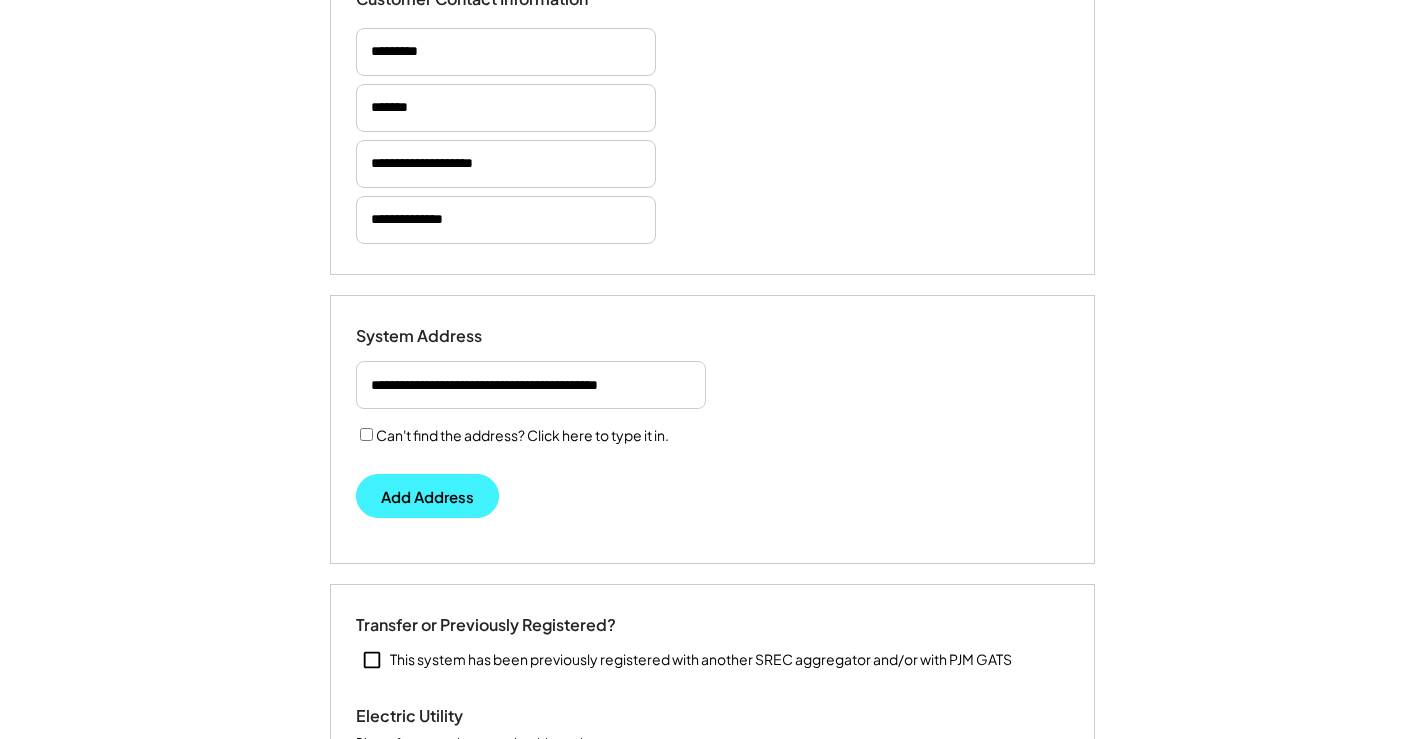 click on "Add Address" at bounding box center [427, 496] 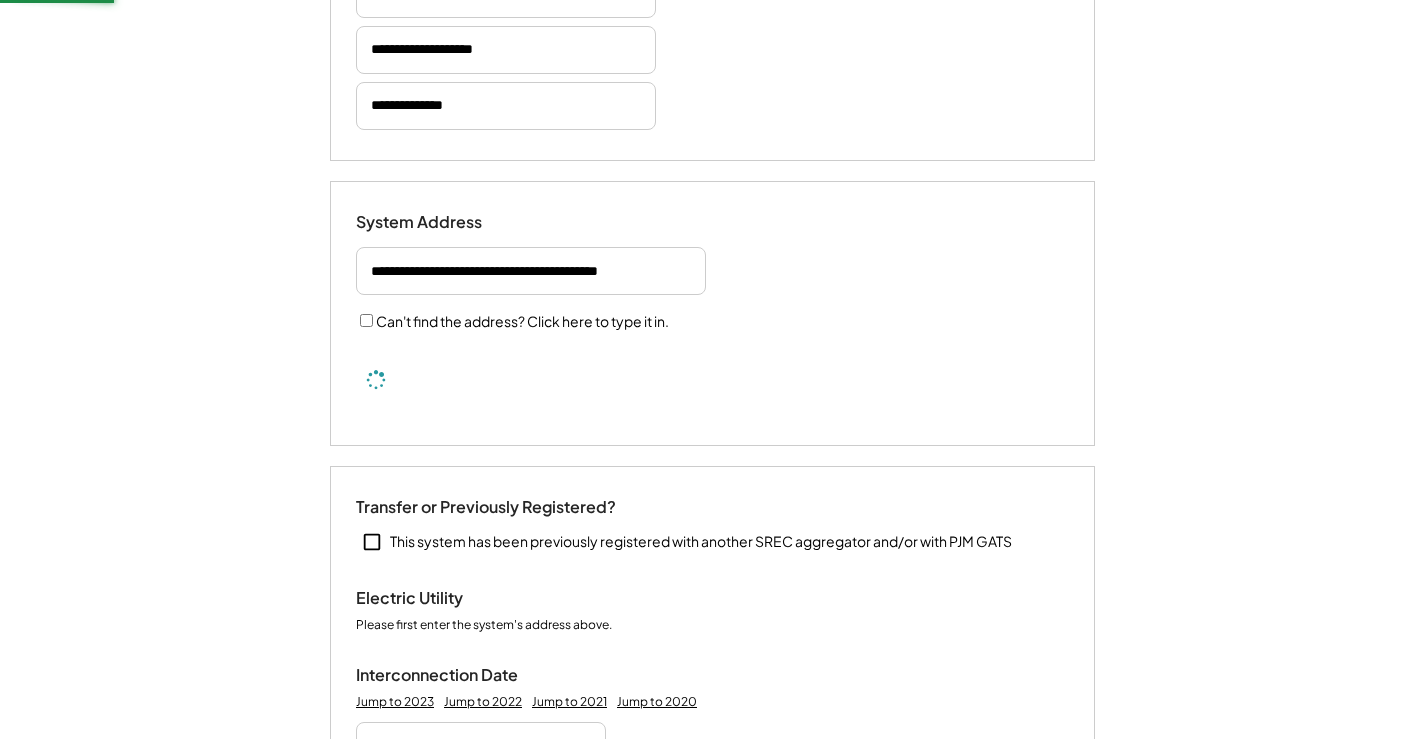 scroll, scrollTop: 600, scrollLeft: 0, axis: vertical 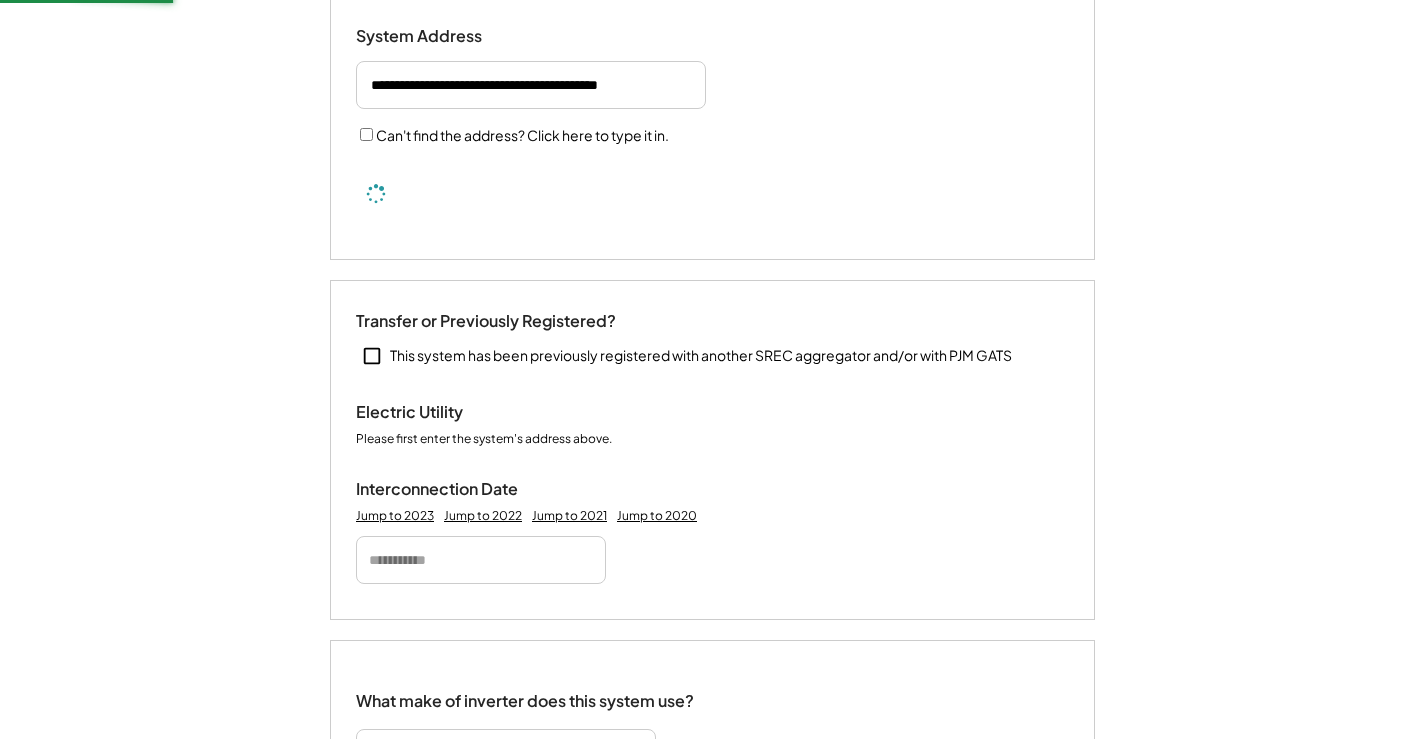 type 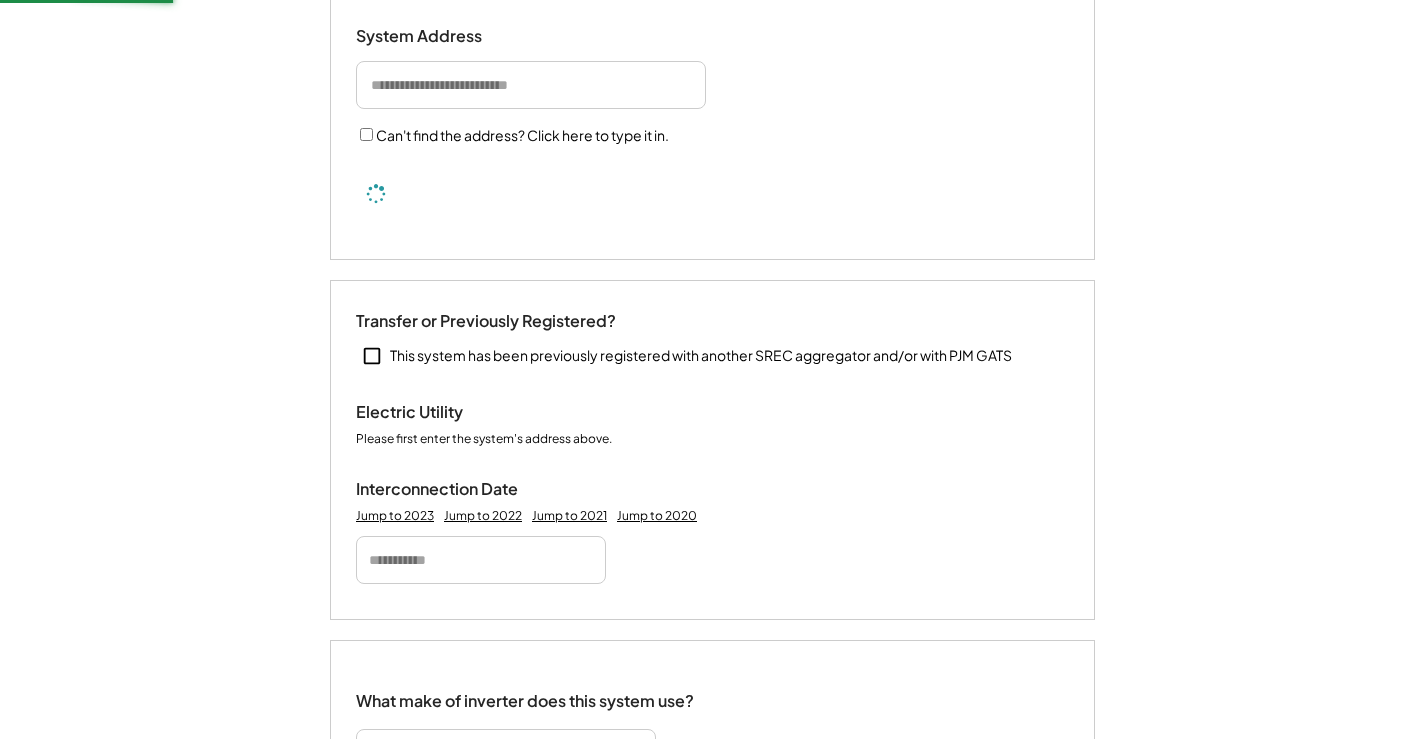 type 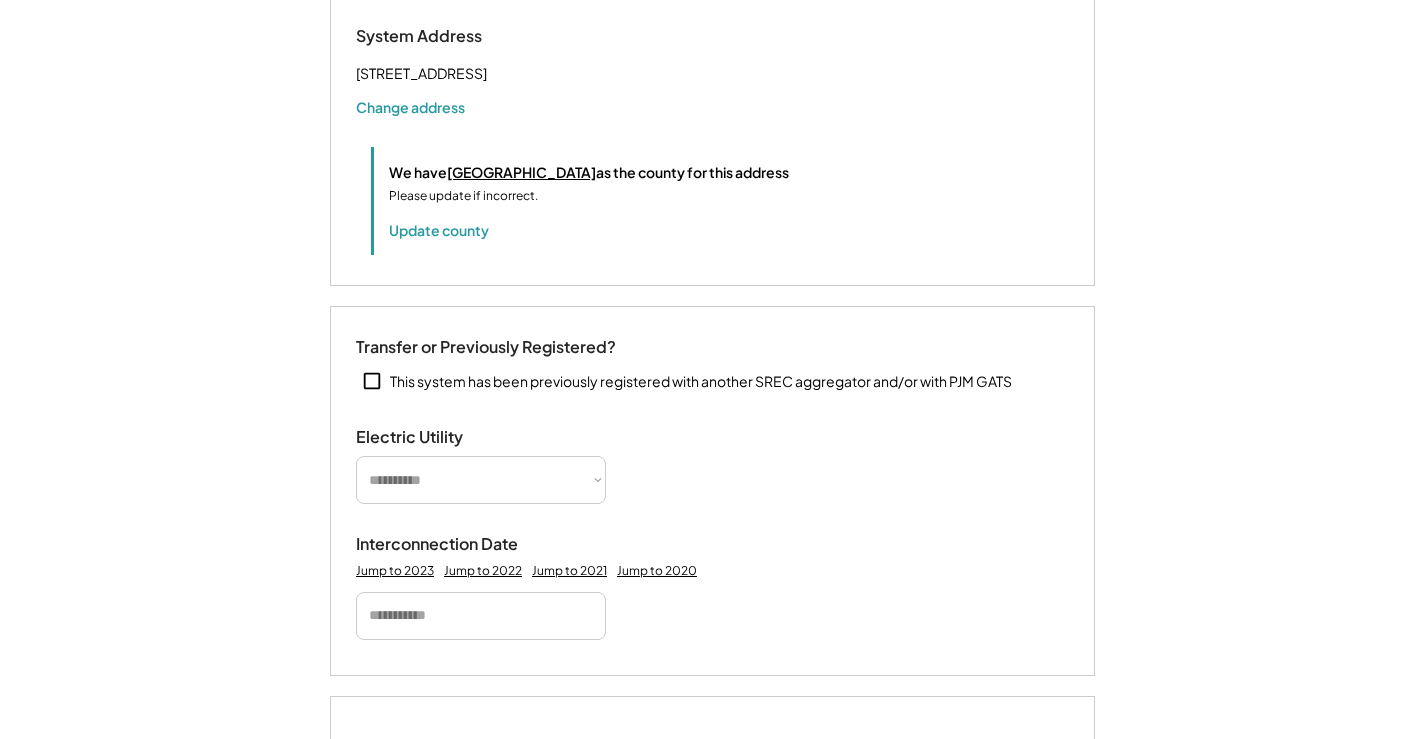 type 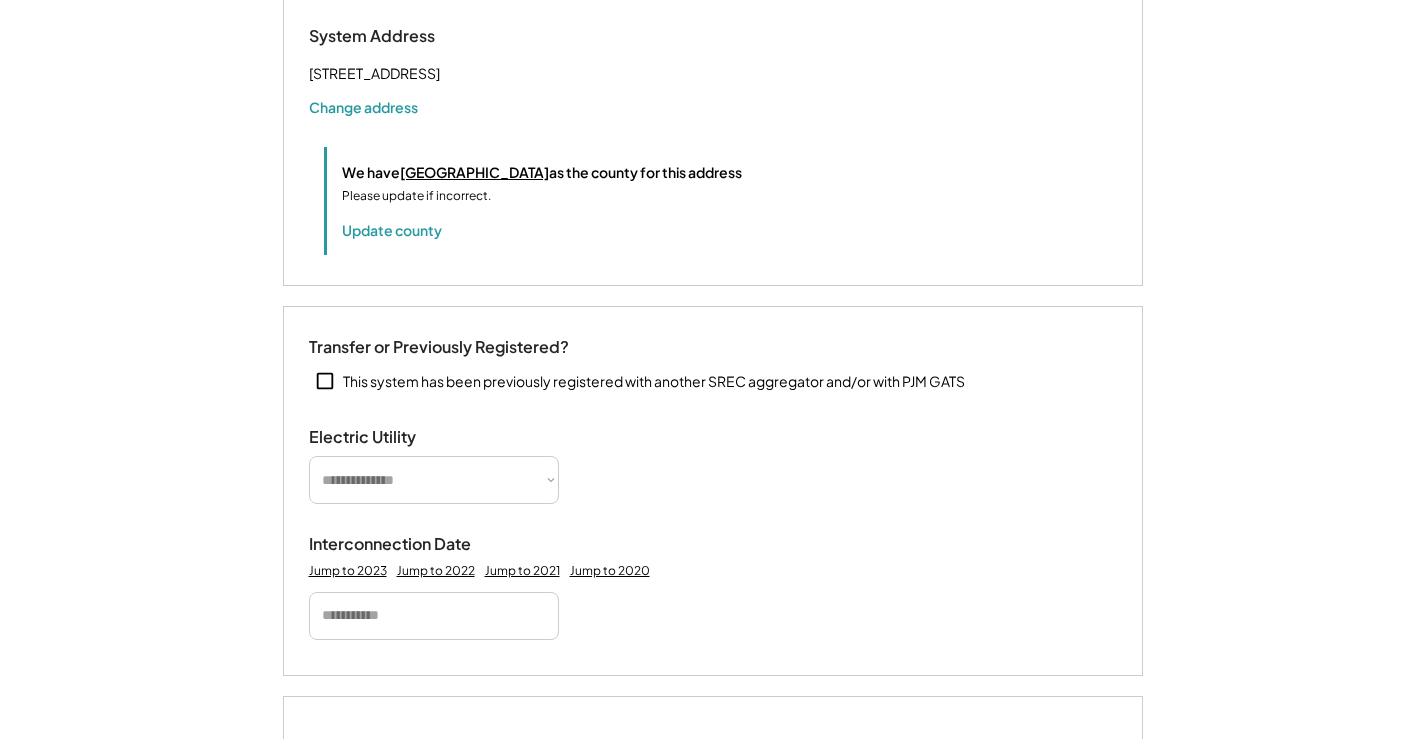 type 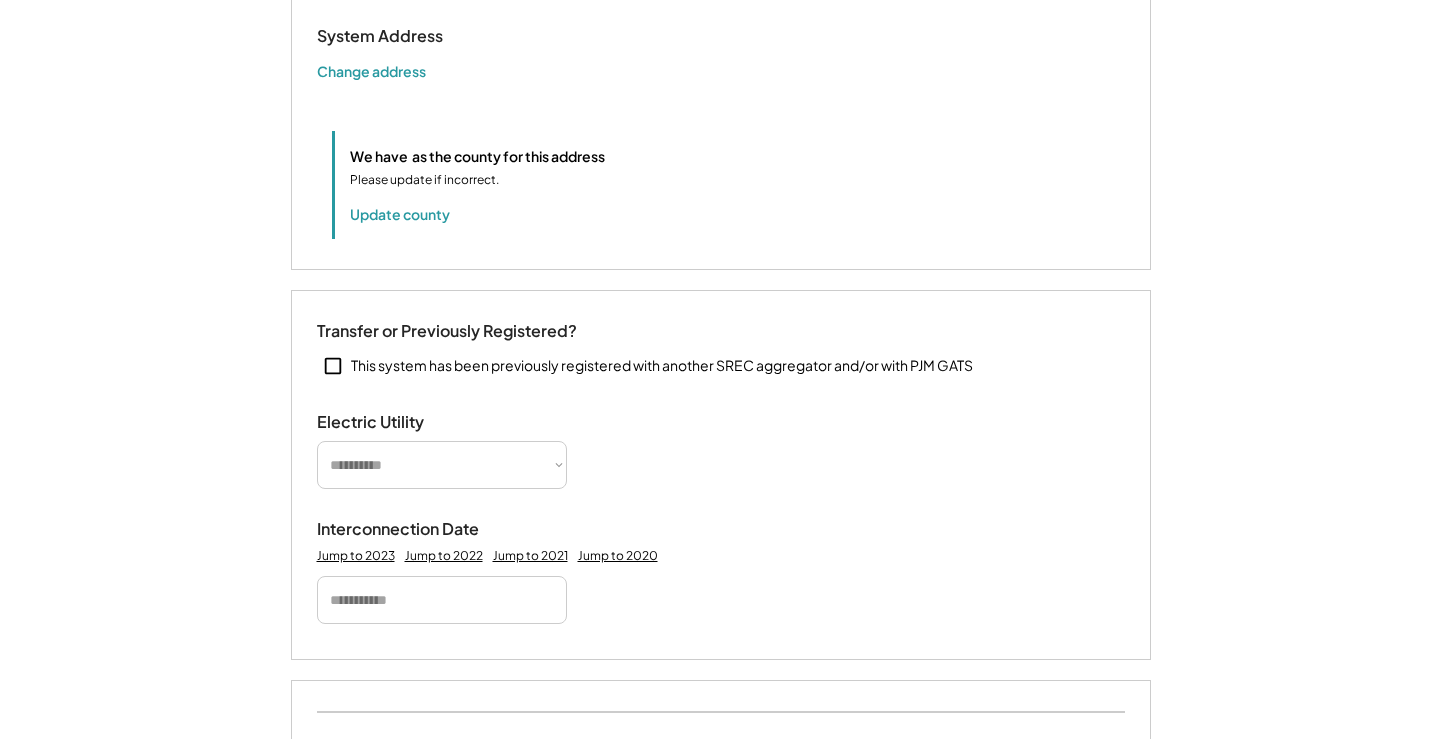 scroll, scrollTop: 28, scrollLeft: 0, axis: vertical 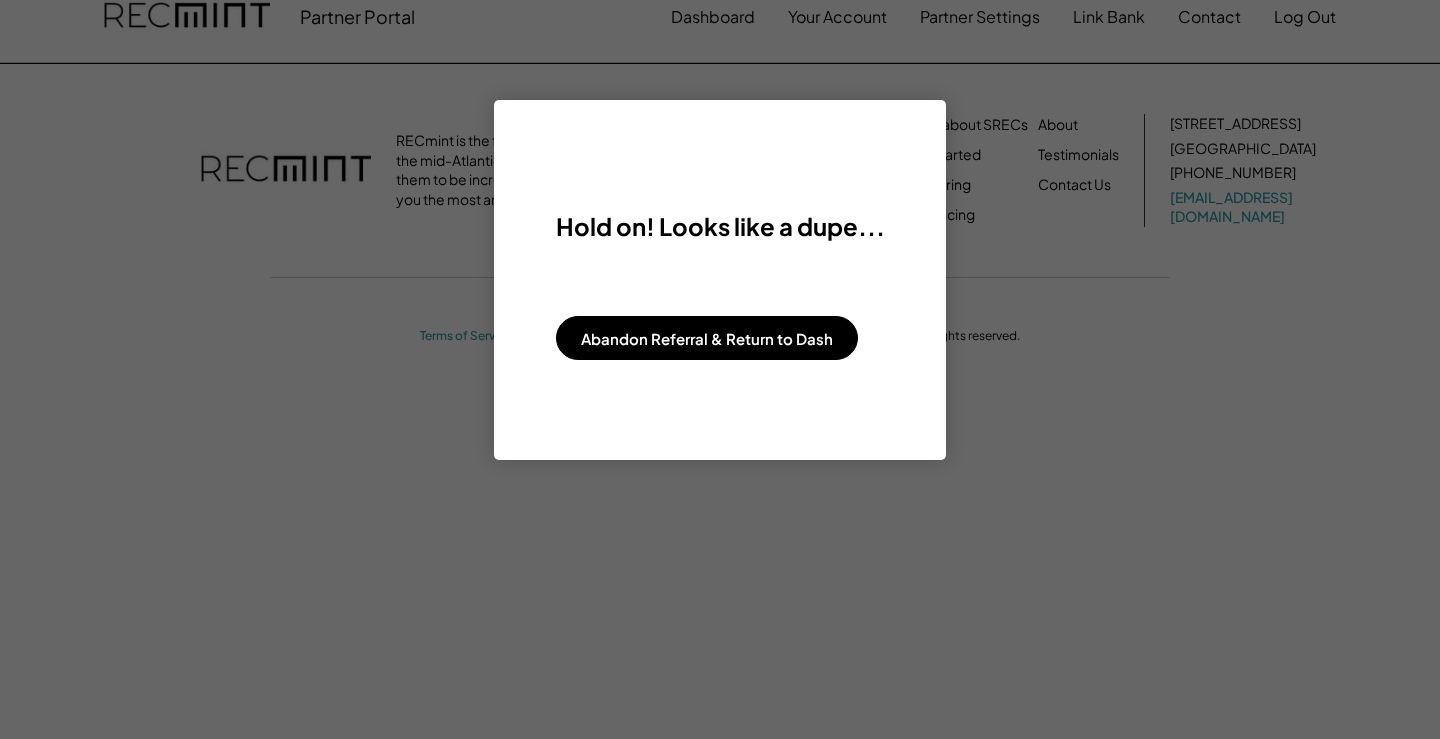 click at bounding box center [720, 369] 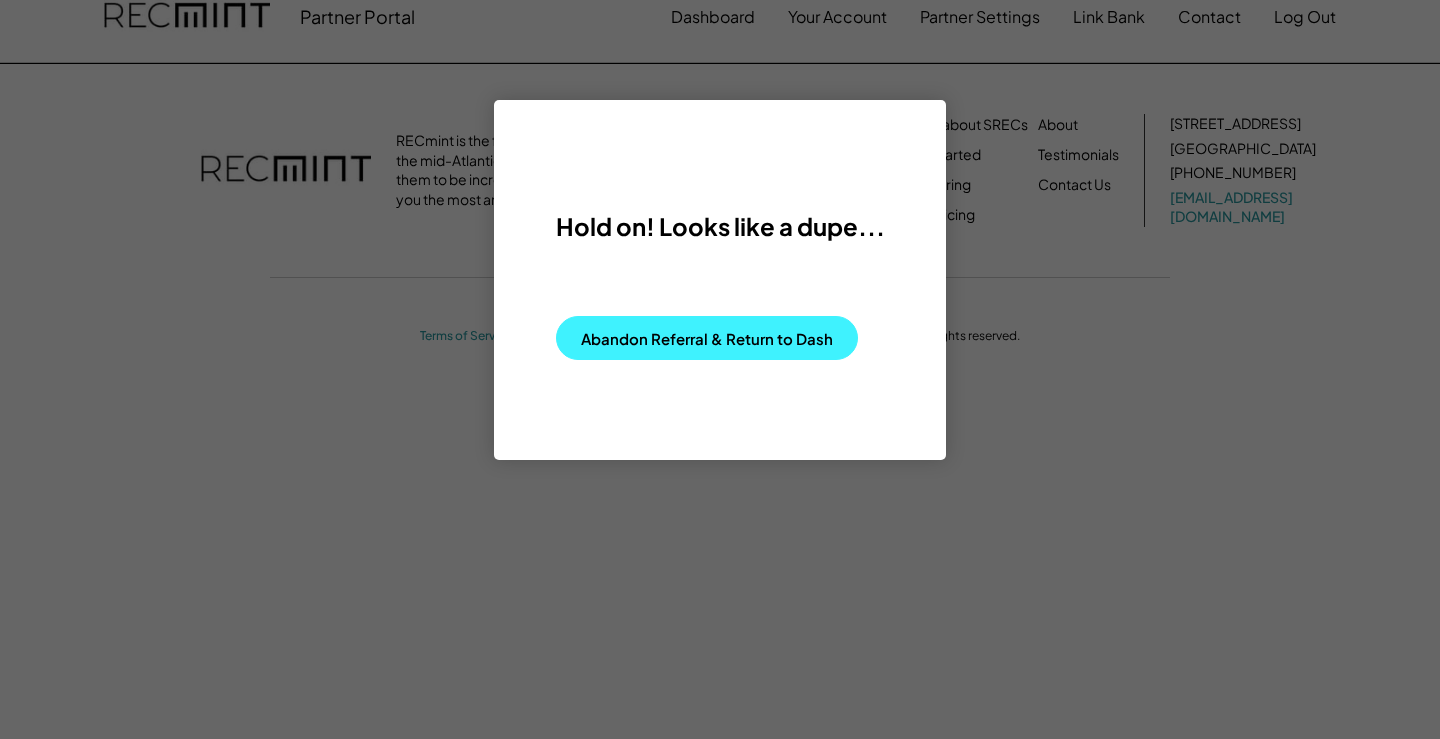 click on "Abandon Referral & Return to Dash" at bounding box center [707, 338] 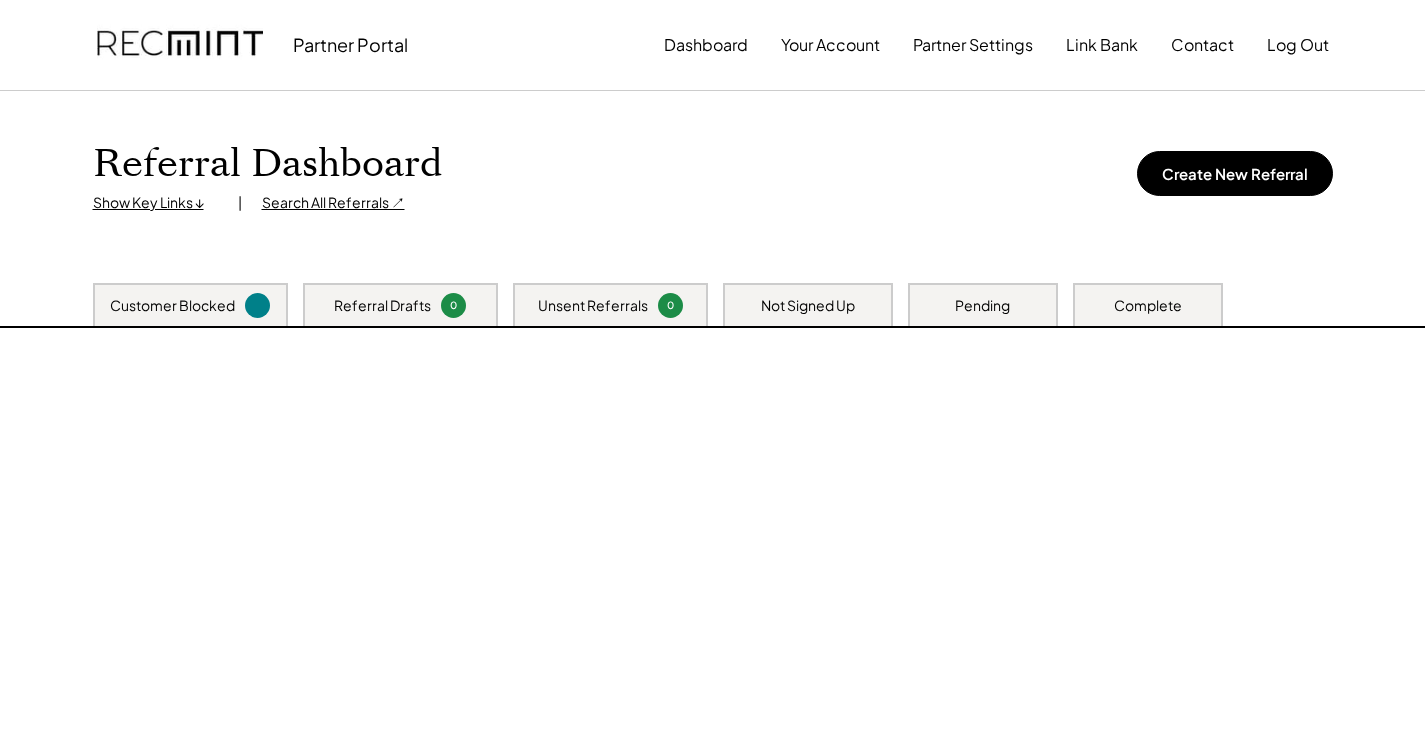 scroll, scrollTop: 0, scrollLeft: 0, axis: both 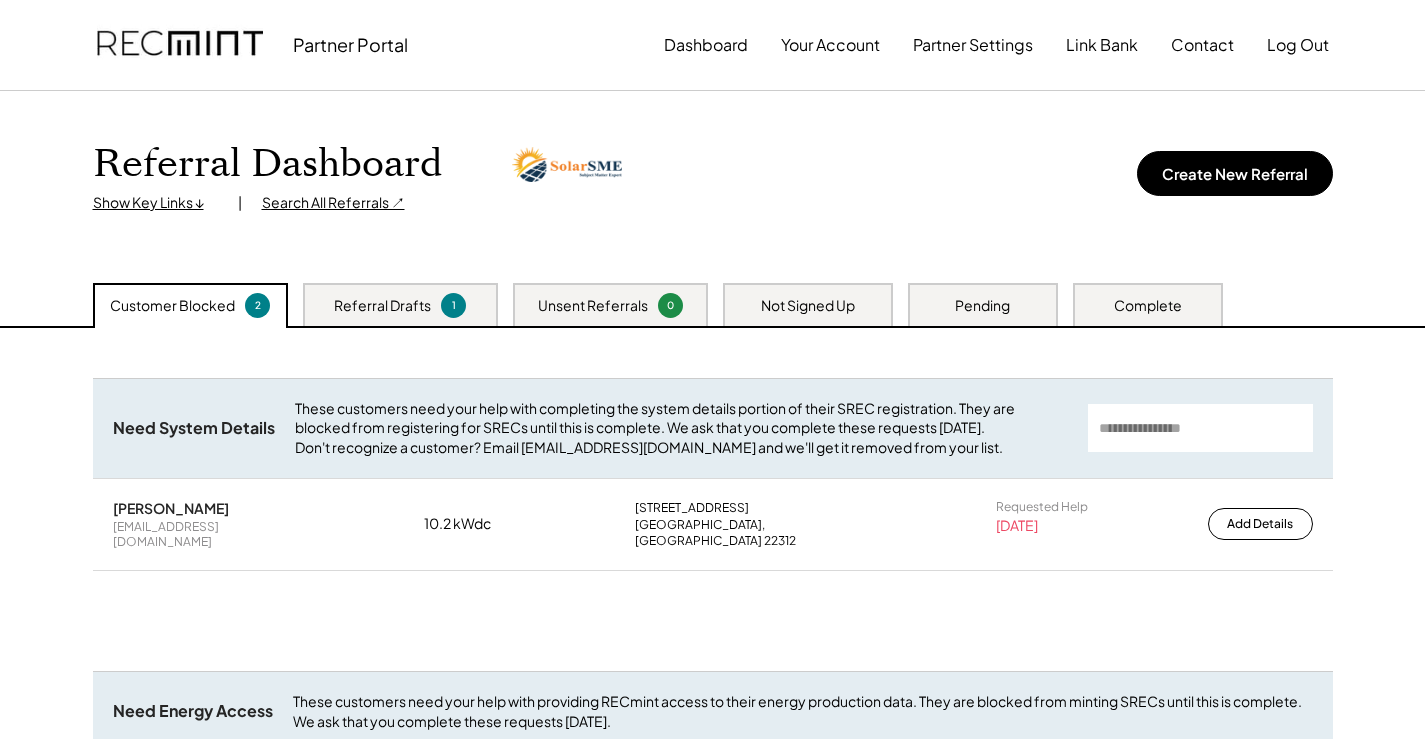 click on "Referral Drafts 1" at bounding box center [400, 304] 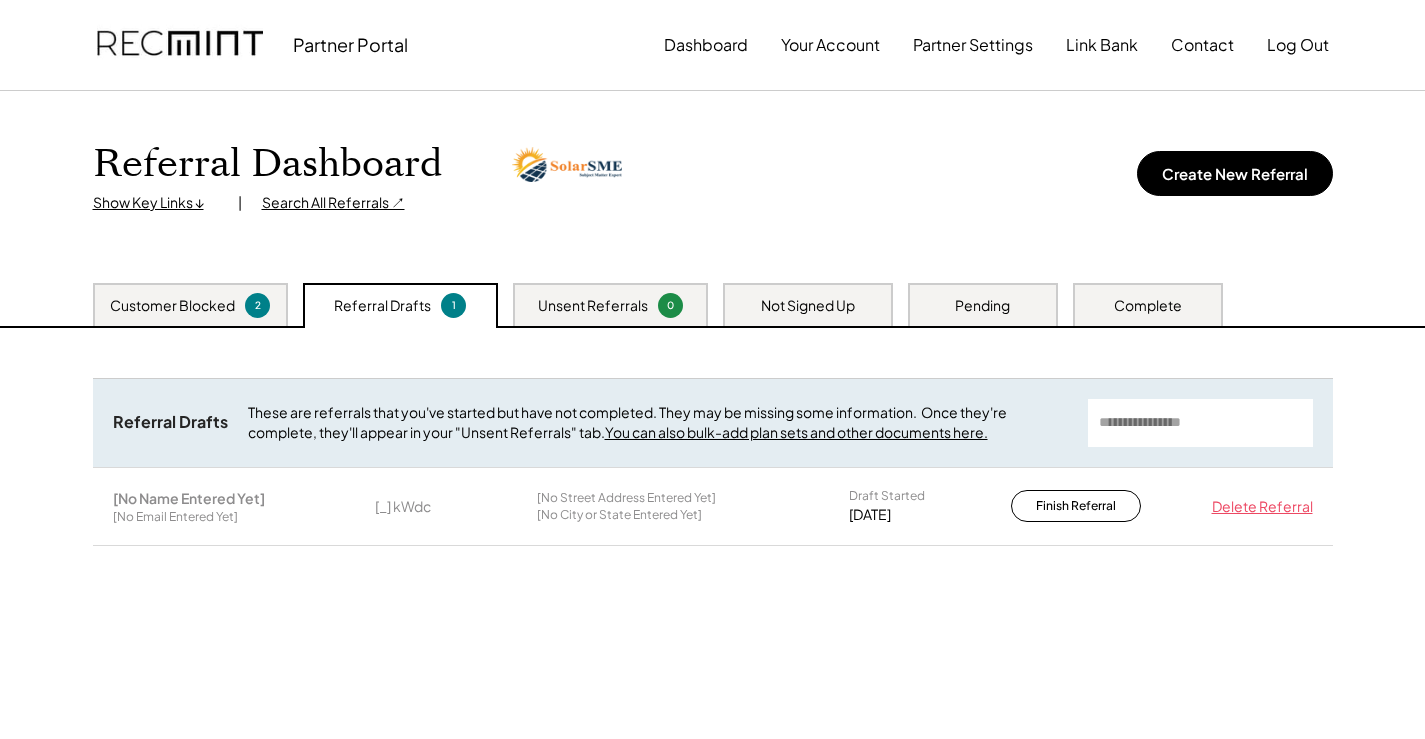 click on "Customer Blocked 2 Referral Drafts 1 Unsent Referrals 0 Not Signed Up Pending Complete" at bounding box center (712, 305) 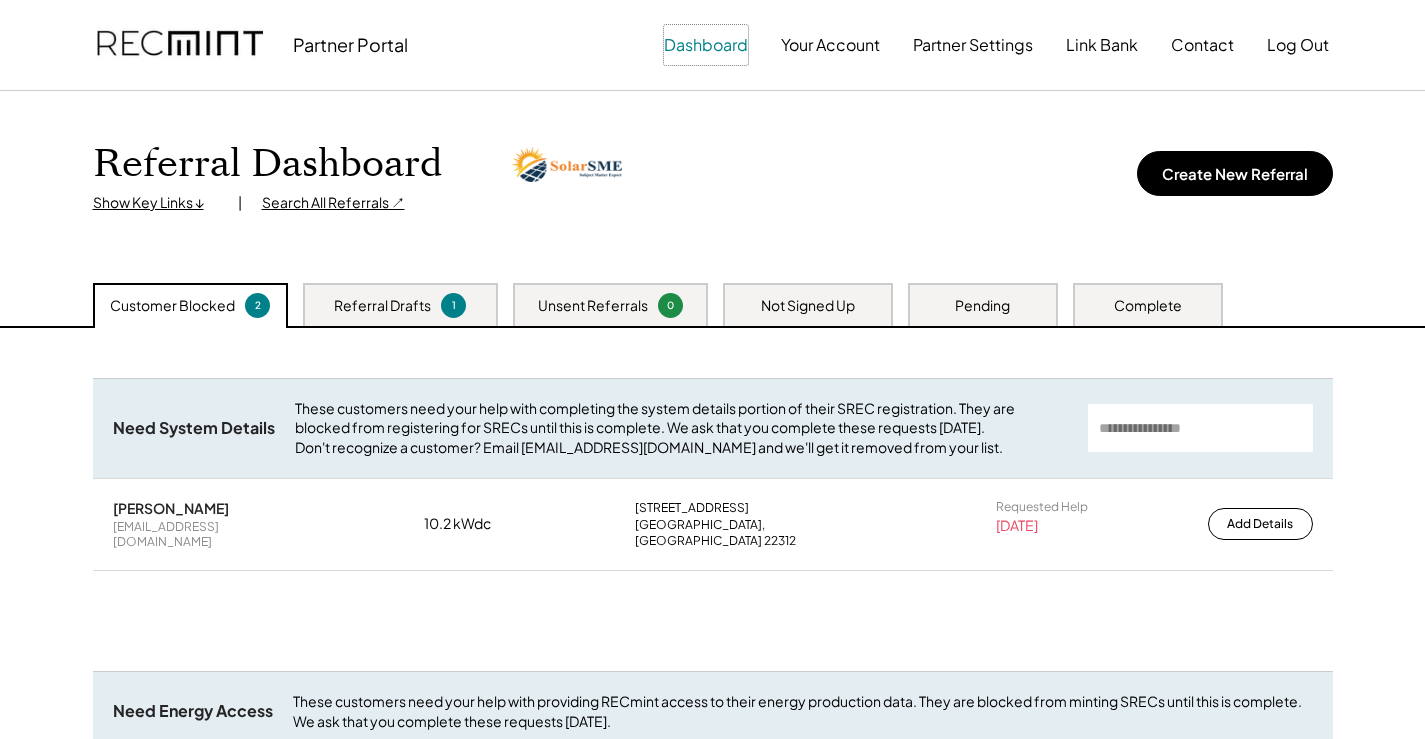 click on "Dashboard" at bounding box center (706, 45) 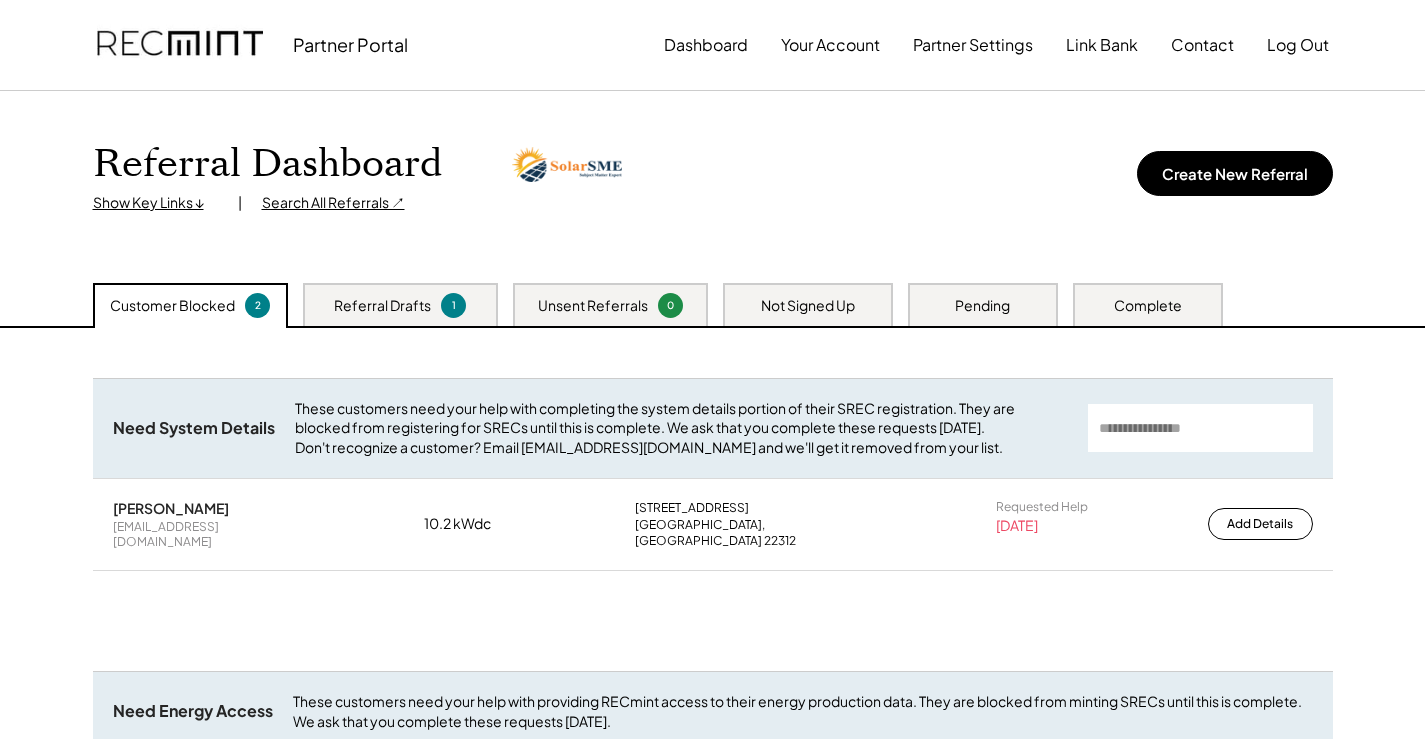 click 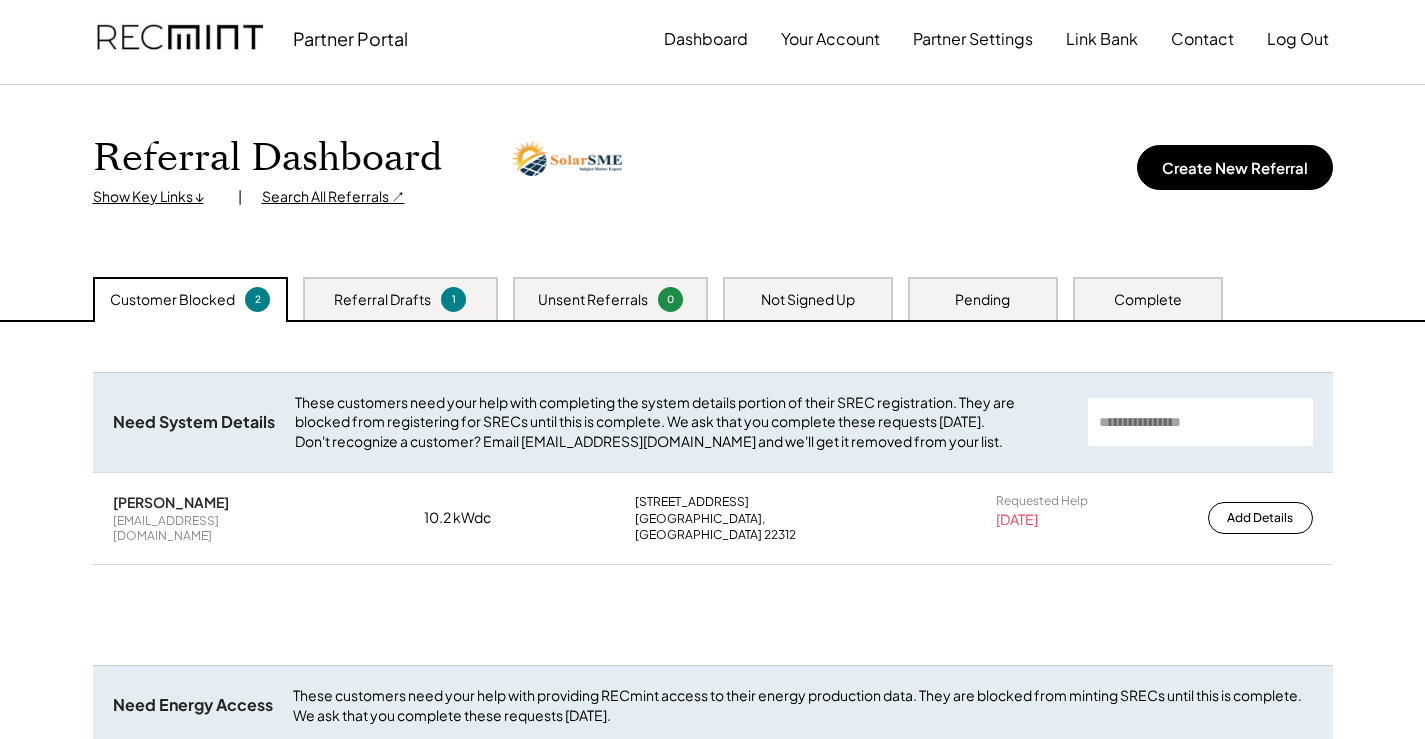 scroll, scrollTop: 0, scrollLeft: 0, axis: both 